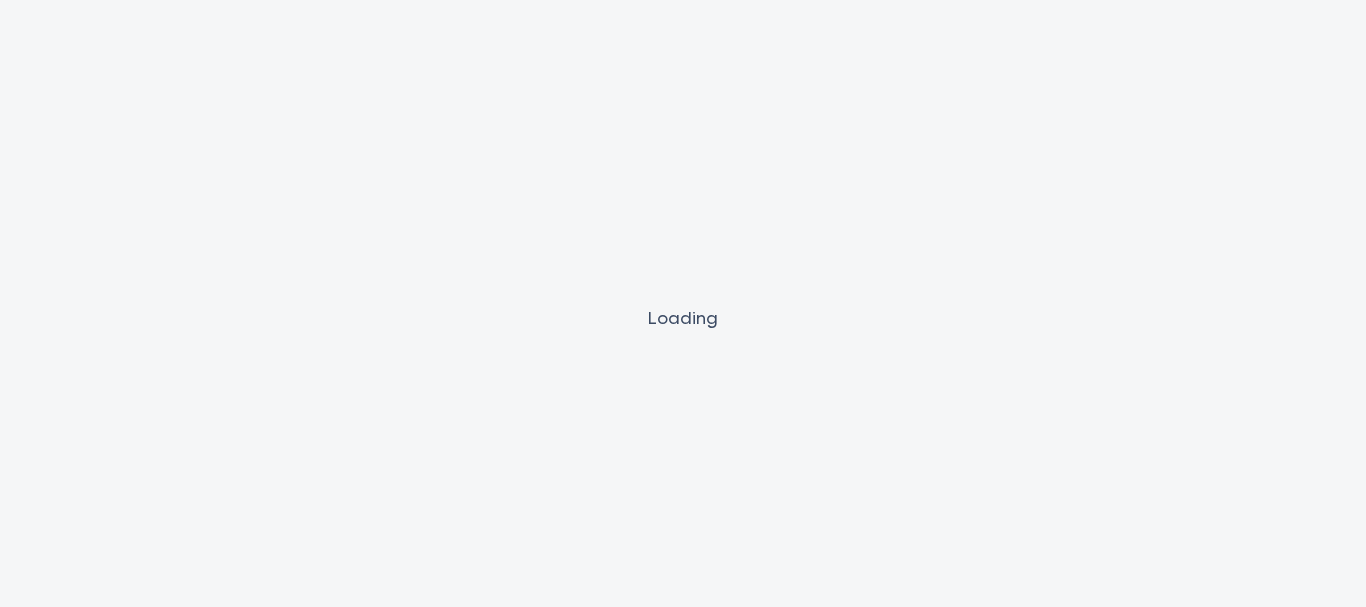 scroll, scrollTop: 0, scrollLeft: 0, axis: both 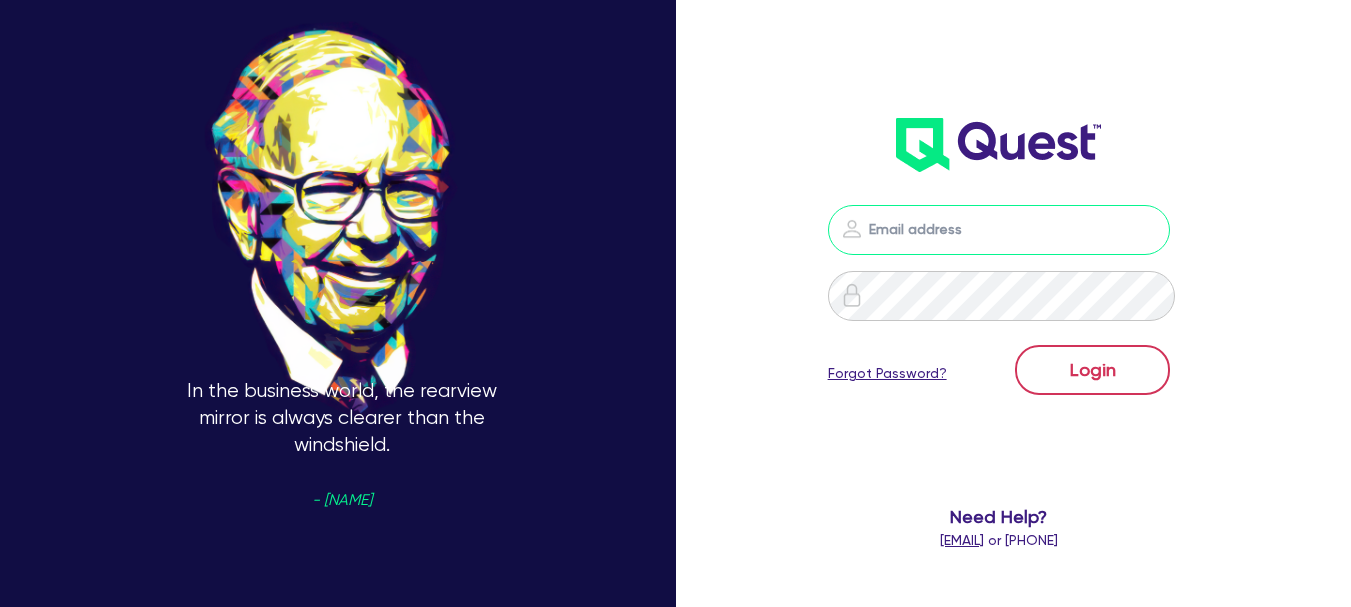 type on "[EMAIL]" 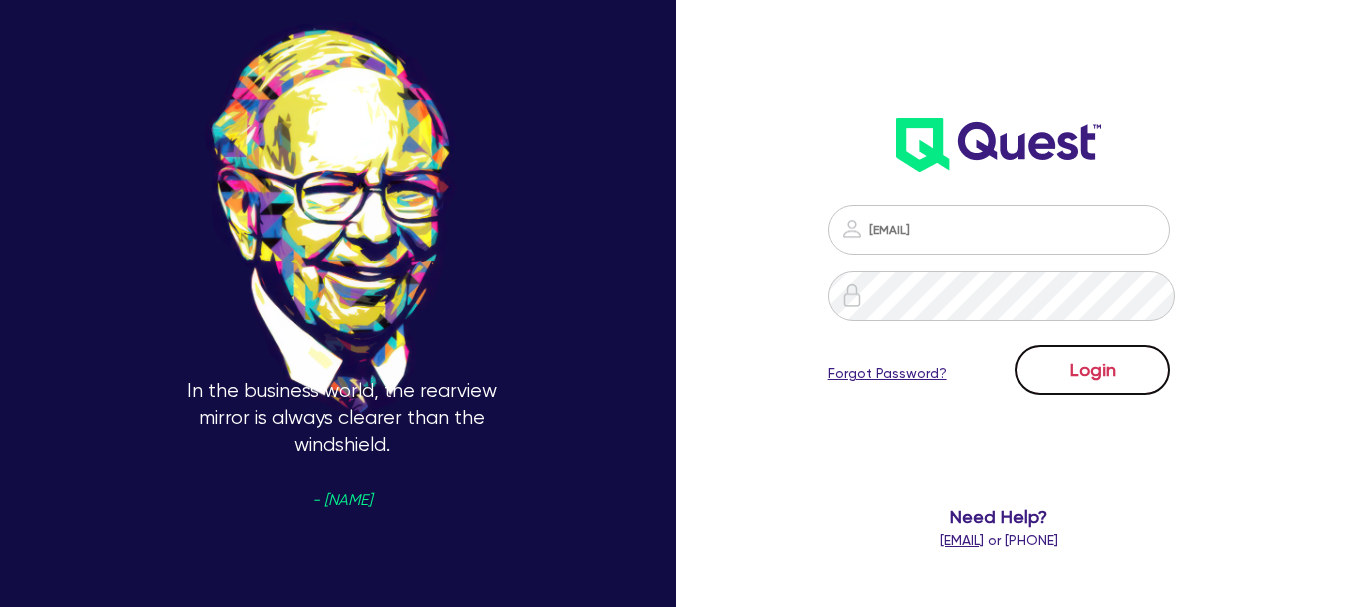 click on "Login" at bounding box center [1092, 370] 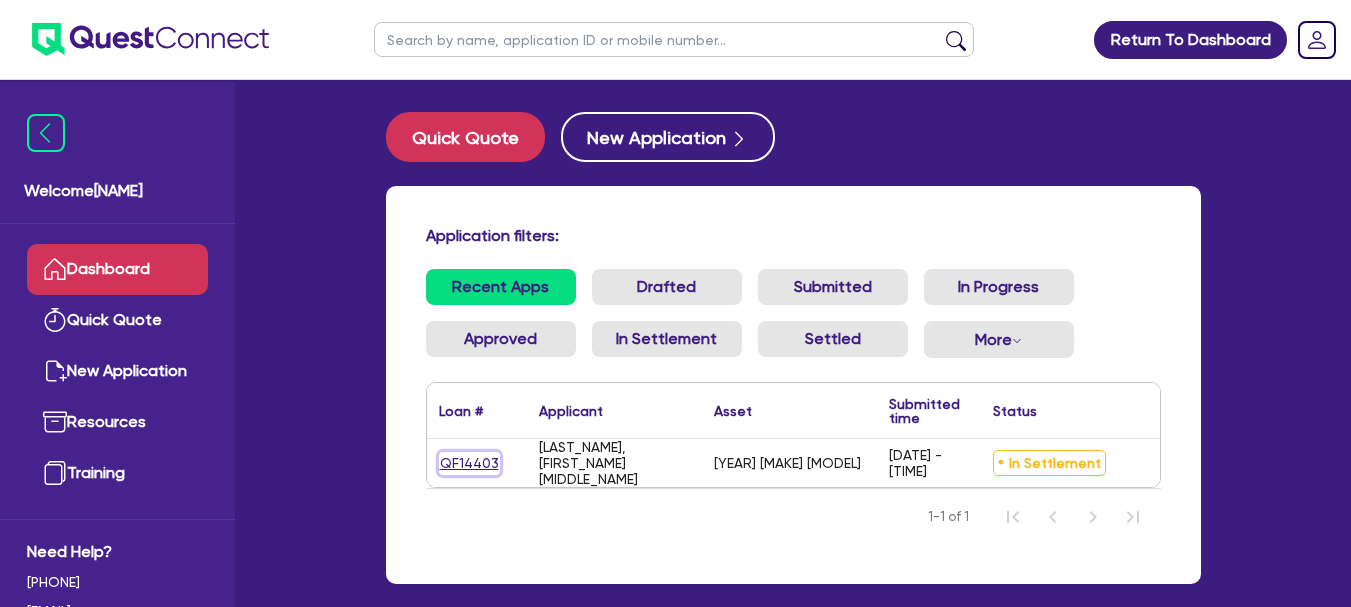 click on "QF14403" at bounding box center [469, 463] 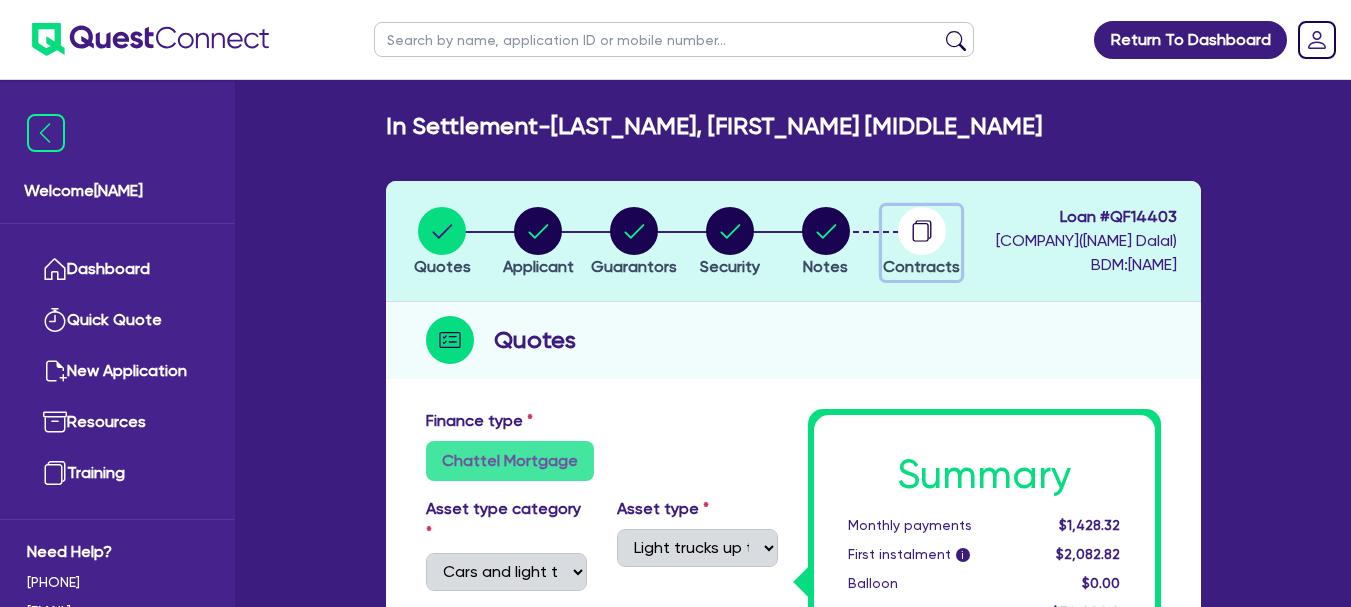 click at bounding box center (922, 231) 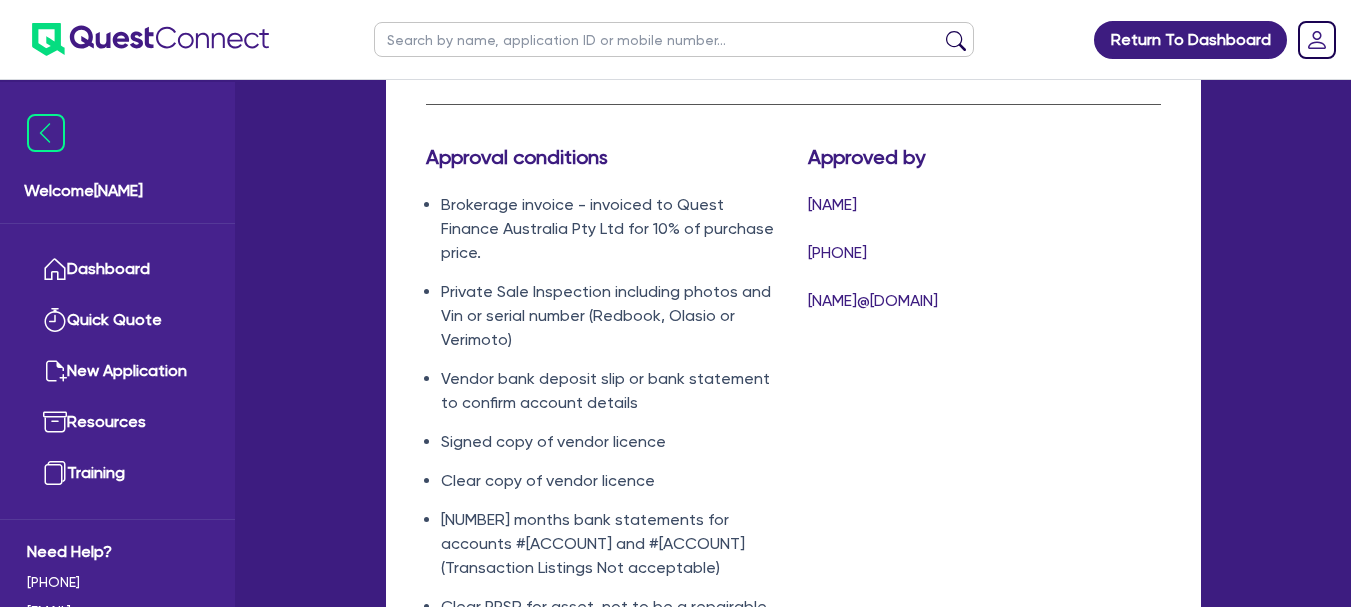 scroll, scrollTop: 2110, scrollLeft: 0, axis: vertical 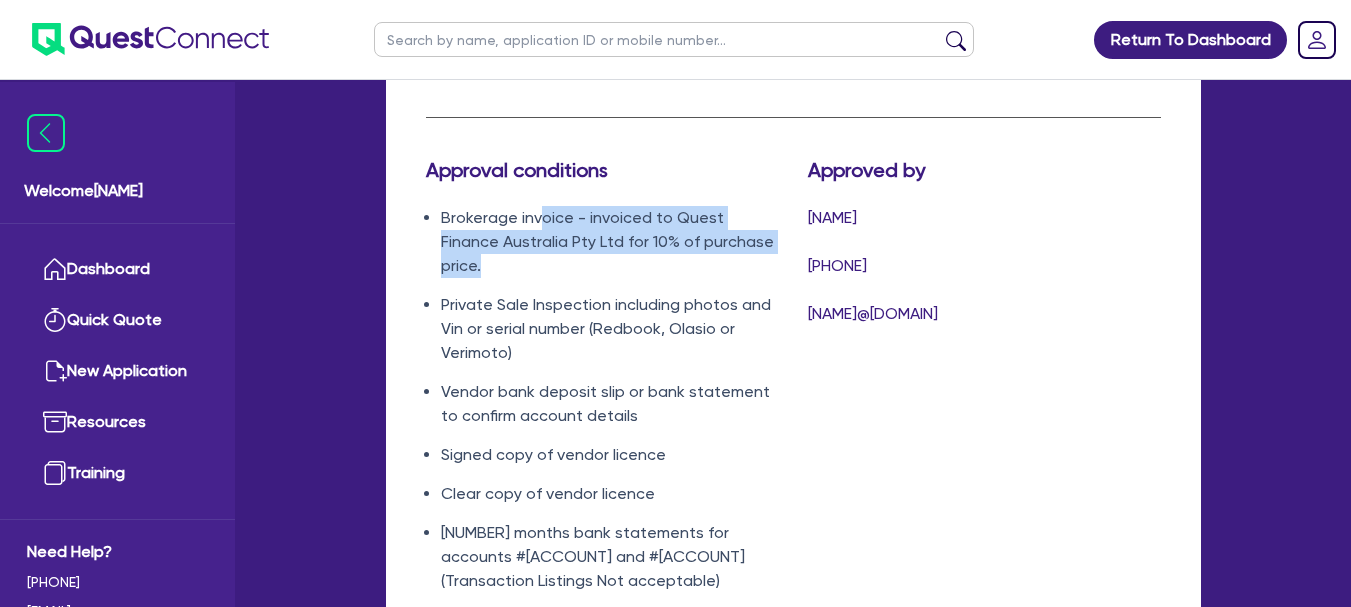 drag, startPoint x: 546, startPoint y: 289, endPoint x: 715, endPoint y: 329, distance: 173.66922 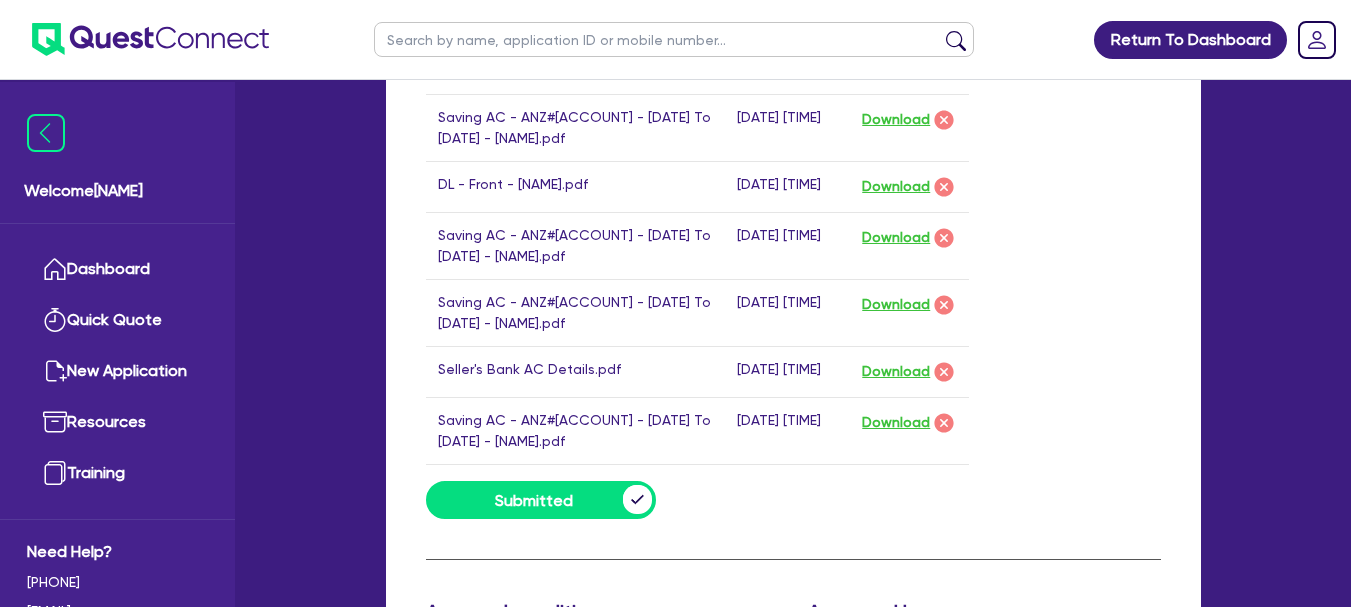 scroll, scrollTop: 1410, scrollLeft: 0, axis: vertical 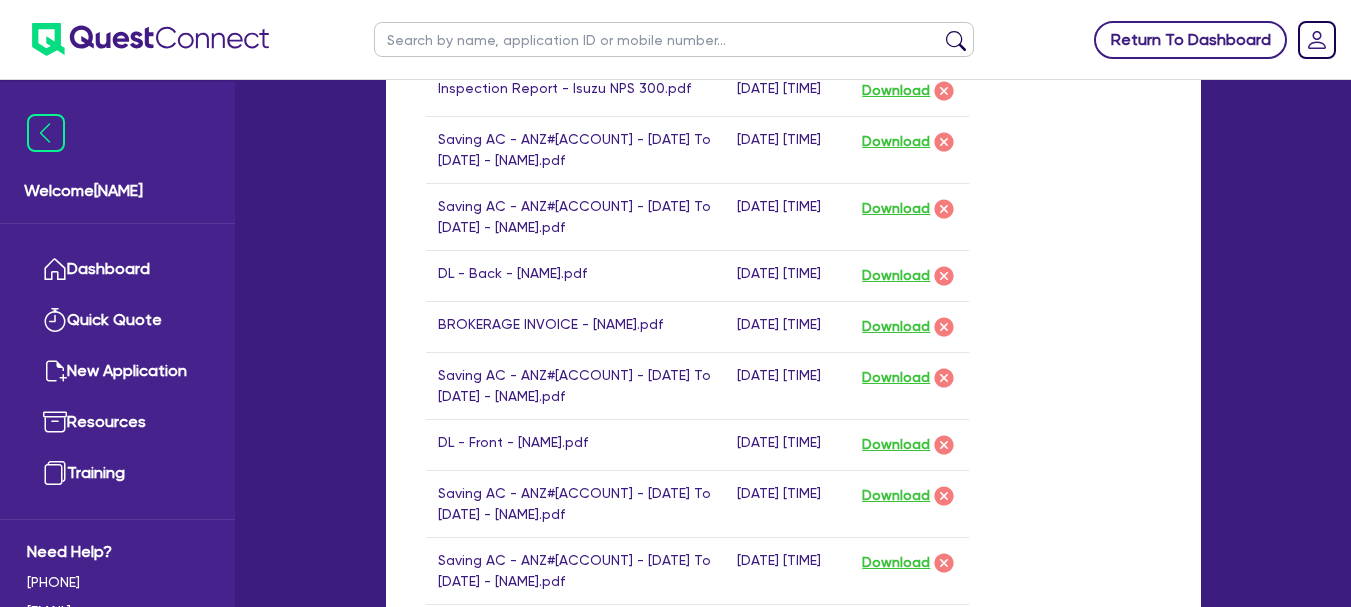 click on "Return To Dashboard" at bounding box center (1190, 40) 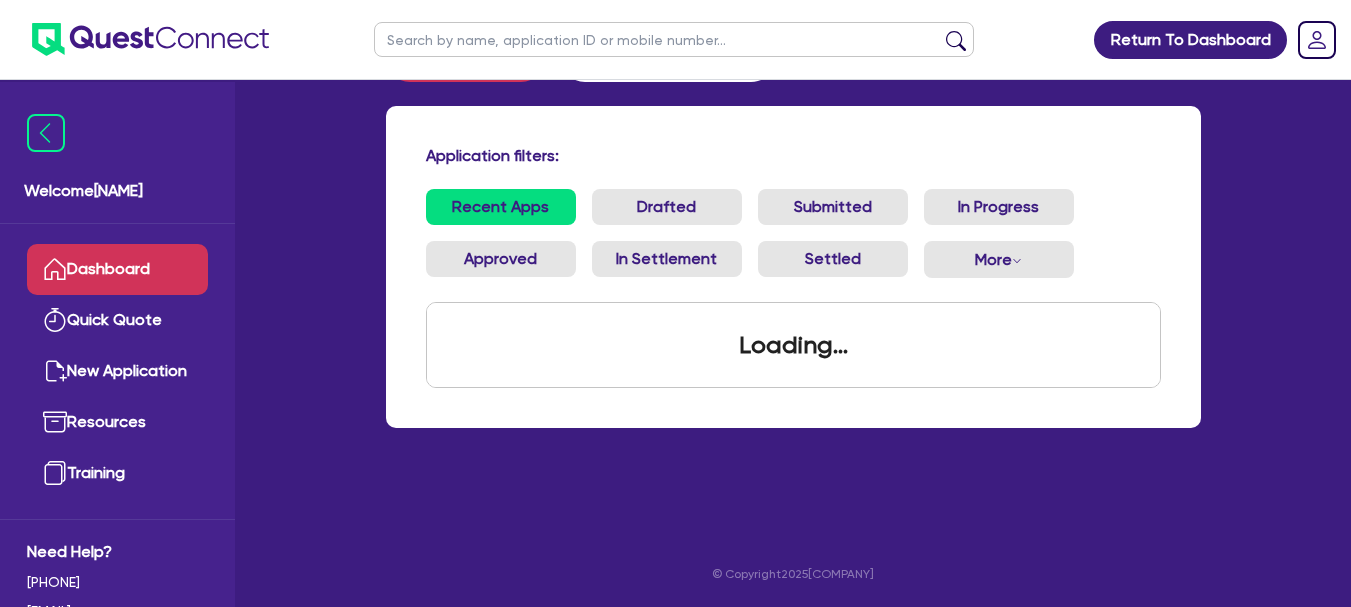 scroll, scrollTop: 0, scrollLeft: 0, axis: both 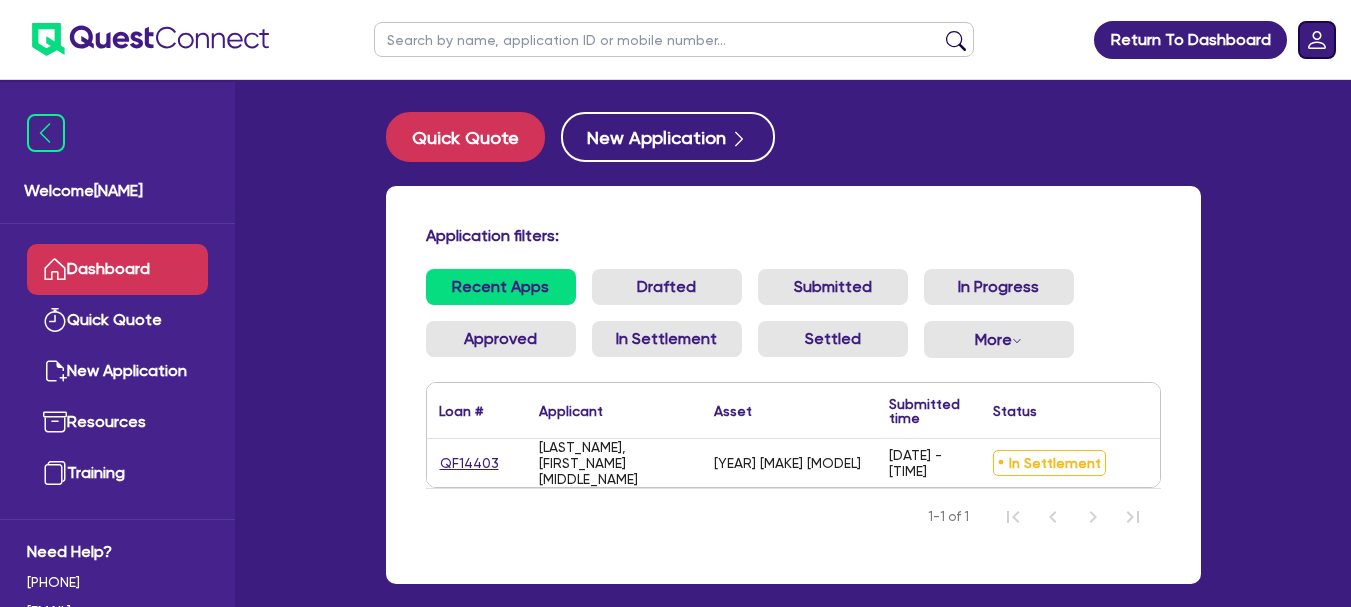 click at bounding box center (1317, 40) 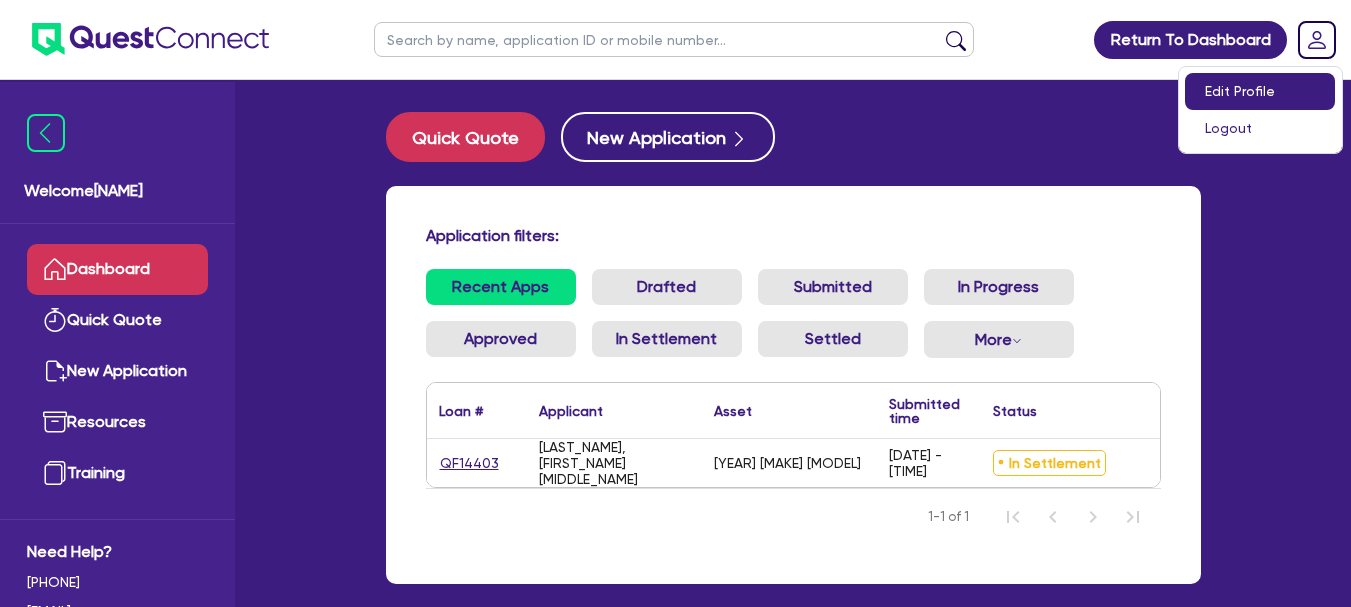 click on "Edit Profile" at bounding box center [1260, 91] 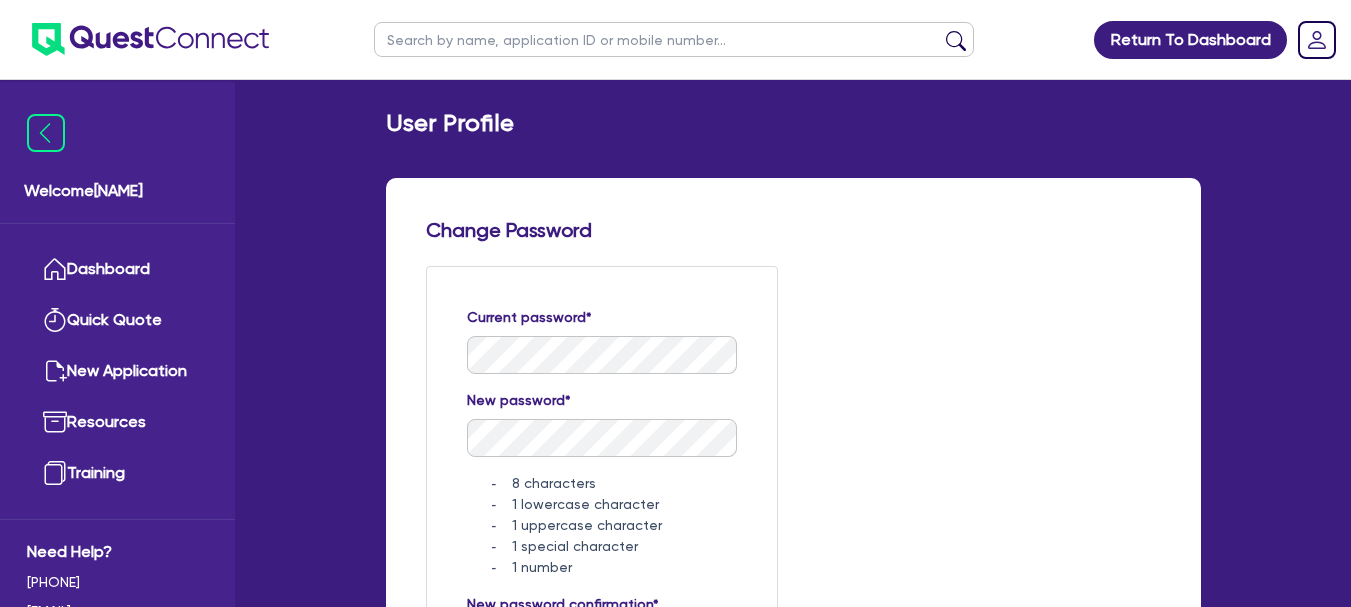 scroll, scrollTop: 0, scrollLeft: 0, axis: both 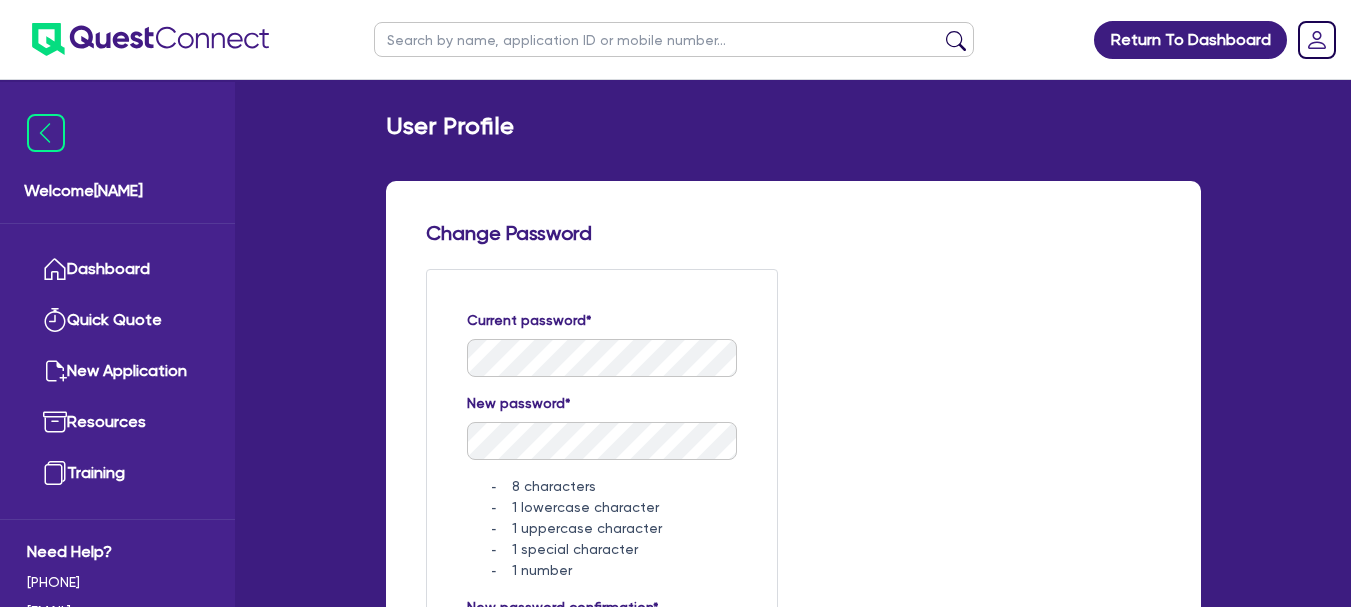 click on "Welcome  Kunal" at bounding box center (117, 191) 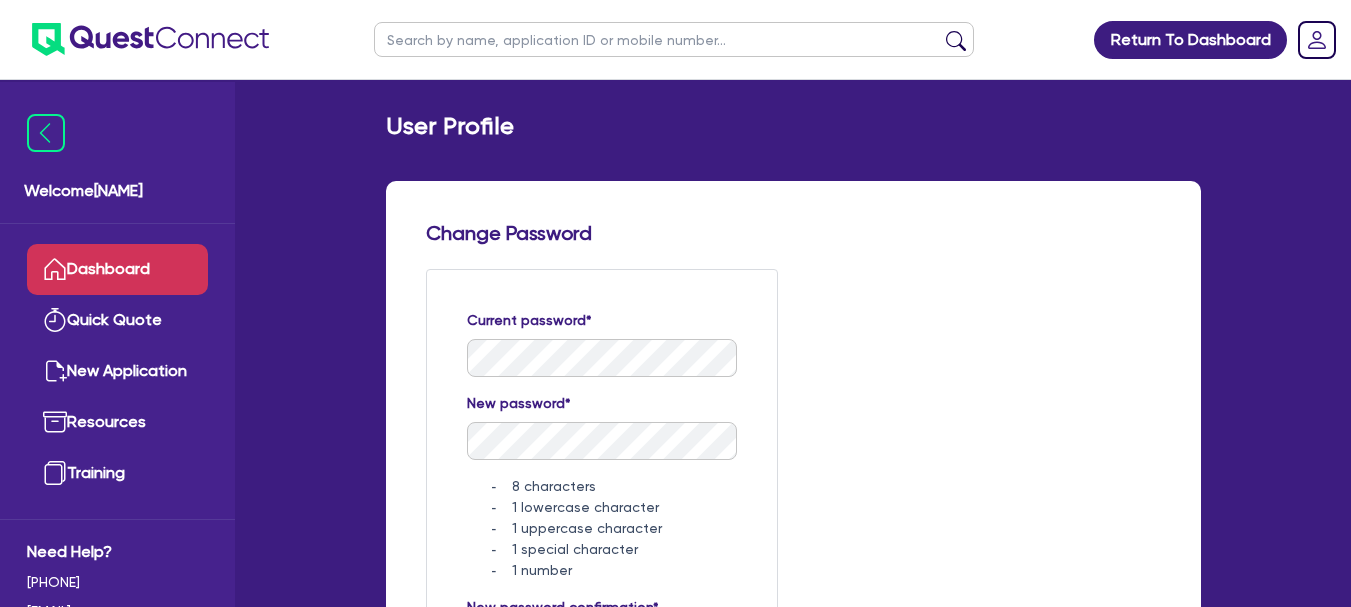 click on "Dashboard" at bounding box center [117, 269] 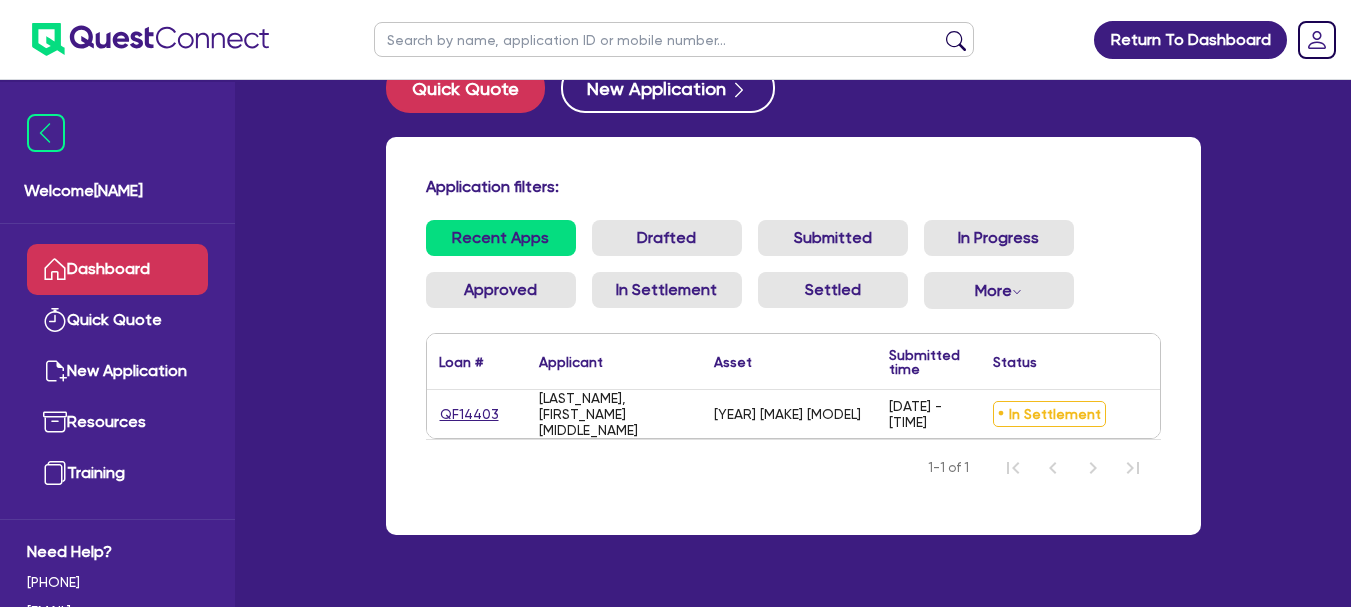 scroll, scrollTop: 114, scrollLeft: 0, axis: vertical 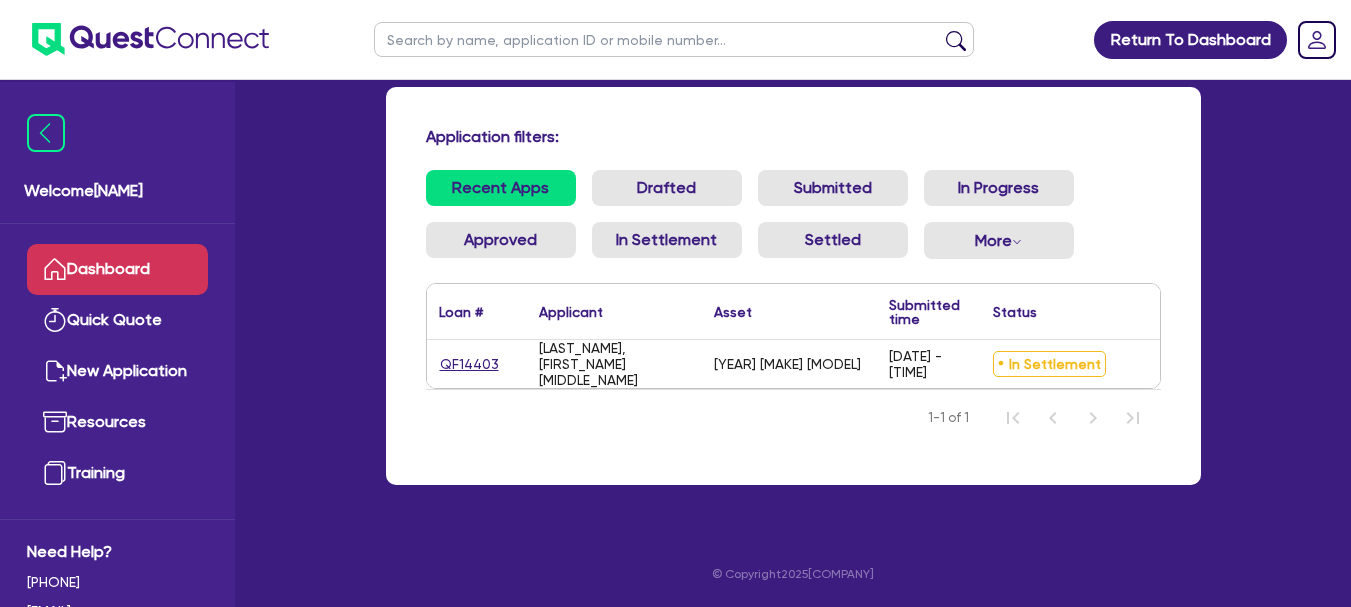 click on "Welcome  Kunal   Dashboard   Quick Quote   New Application   Resources     Training Need Help? 1300 465 363 hello@quest.finance credit@quest.finance settlements@quest.finance Quick Quote New Application
Application filters: Recent Apps Drafted Submitted In Progress Approved In Settlement Settled More
Withdrawn Declined Loan # ▲ Applicant ▲ Asset Submitted time ▲ Status ▲ Amount financed Actions QF14403 SHARP, DEMI LOUISE 2009 Isuzu NPS 300 27/06/2025 - 10:36 In Settlement $50,000.00 Clone 1-1 of 1 Withdraw application  x Are you sure you want to proceed with this action? Cancel Withdraw © Copyright  2025  Oneteam Capital Pty Ltd T/as Quest Finance Technologies" at bounding box center (676, 254) 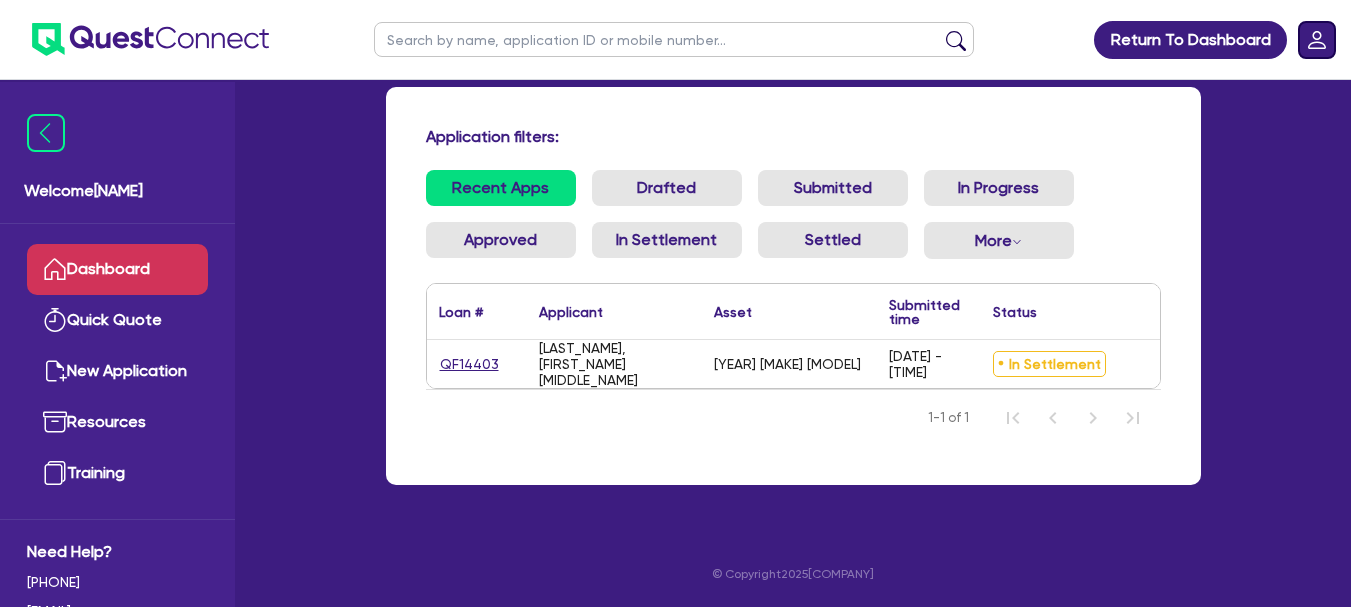 click at bounding box center (1317, 40) 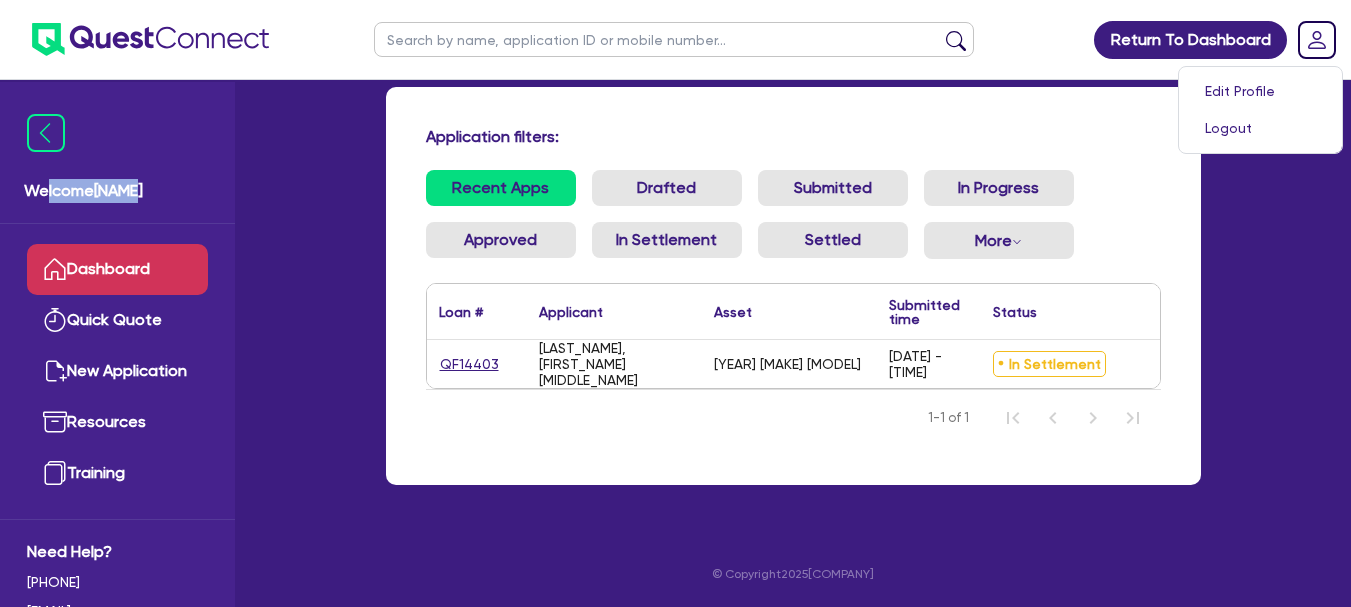 drag, startPoint x: 50, startPoint y: 191, endPoint x: 172, endPoint y: 189, distance: 122.016396 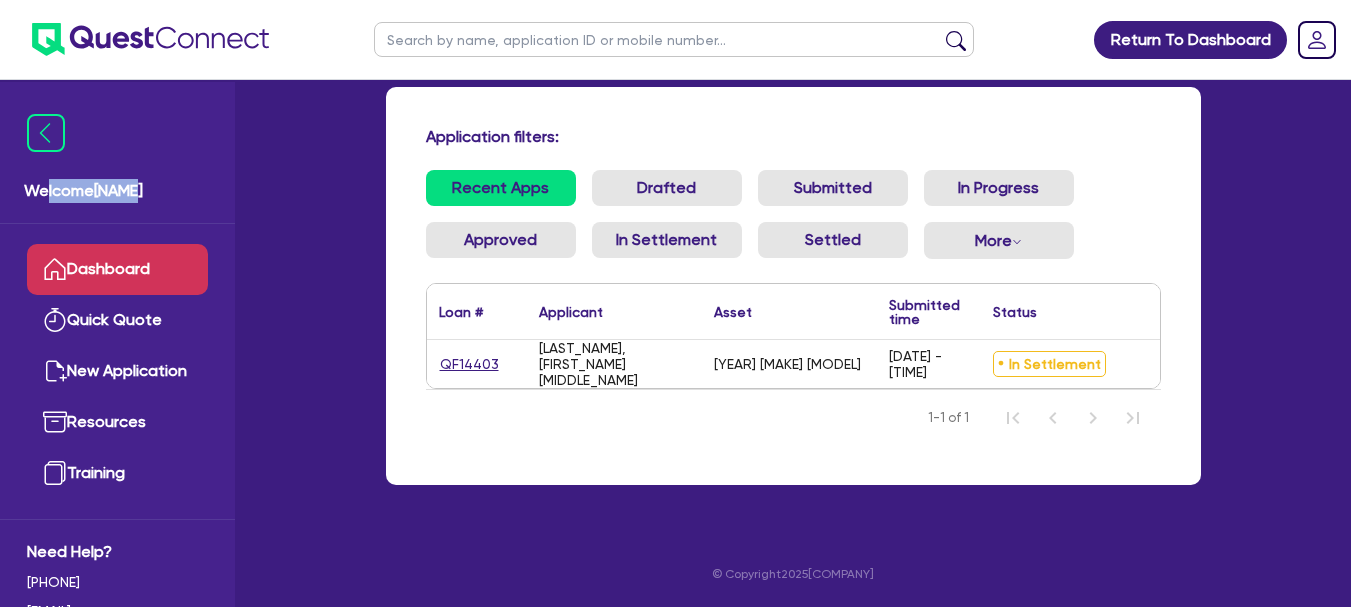 click on "Welcome  Kunal" at bounding box center [117, 153] 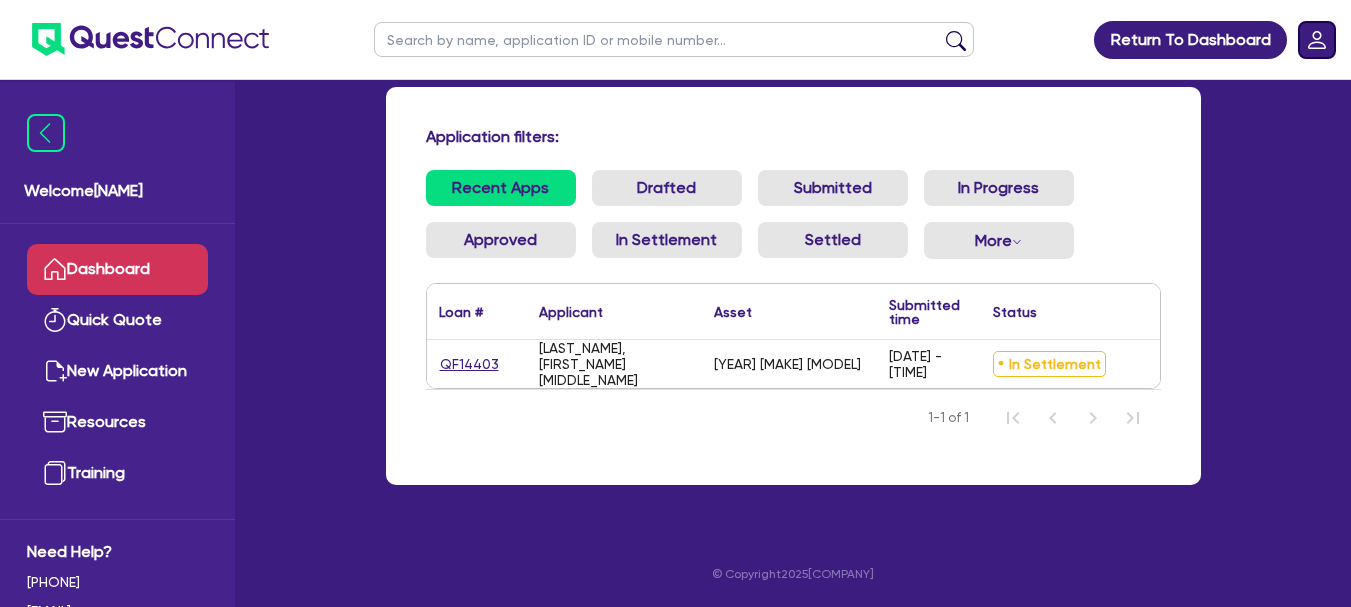 click at bounding box center [1317, 40] 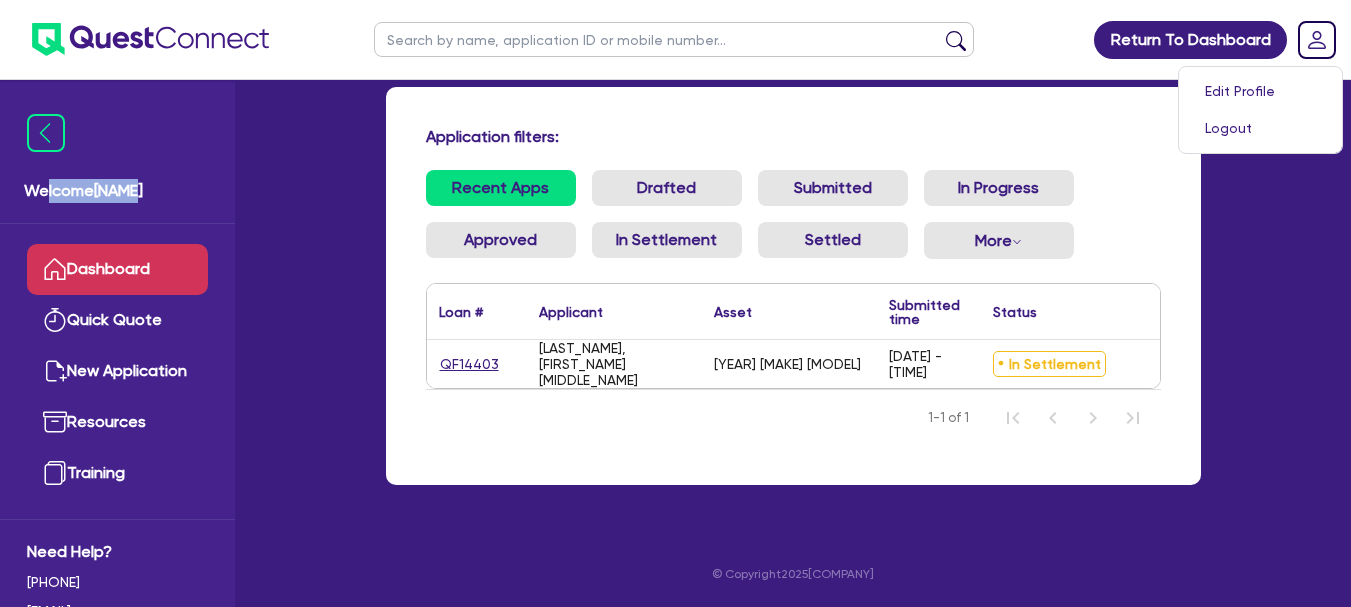 drag, startPoint x: 44, startPoint y: 190, endPoint x: 165, endPoint y: 190, distance: 121 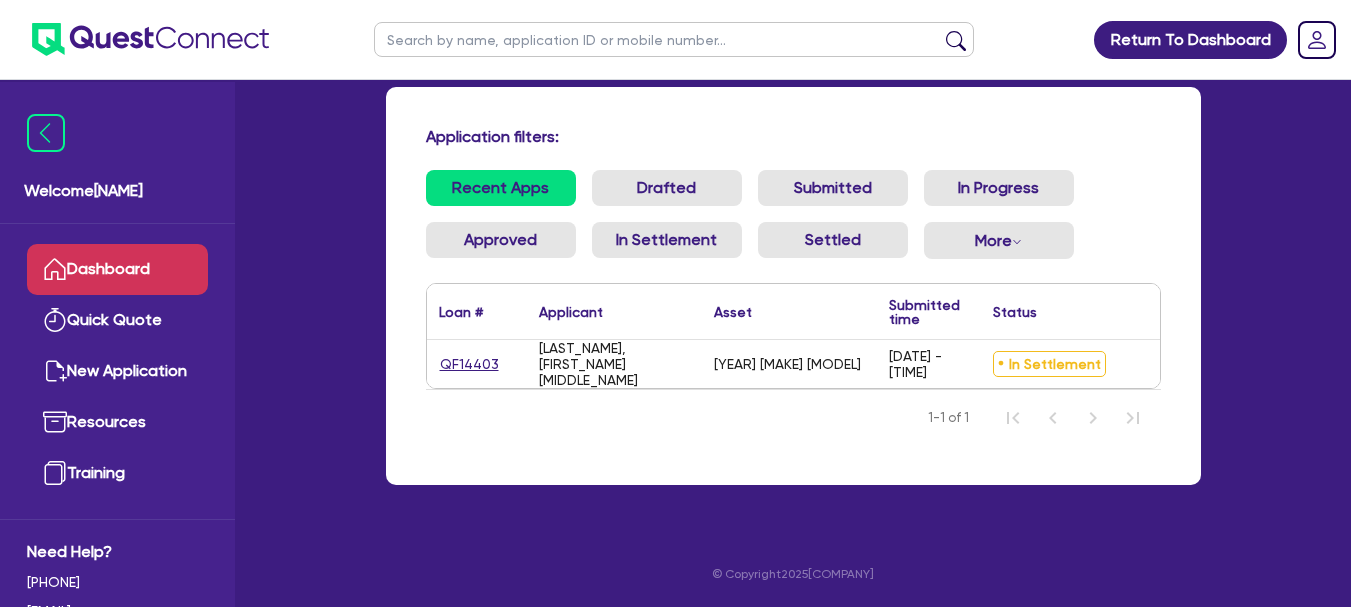 click on "Welcome  Kunal   Dashboard   Quick Quote   New Application   Resources     Training Need Help? 1300 465 363 hello@quest.finance credit@quest.finance settlements@quest.finance Quick Quote New Application
Application filters: Recent Apps Drafted Submitted In Progress Approved In Settlement Settled More
Withdrawn Declined Loan # ▲ Applicant ▲ Asset Submitted time ▲ Status ▲ Amount financed Actions QF14403 SHARP, DEMI LOUISE 2009 Isuzu NPS 300 27/06/2025 - 10:36 In Settlement $50,000.00 Clone 1-1 of 1 Withdraw application  x Are you sure you want to proceed with this action? Cancel Withdraw © Copyright  2025  Oneteam Capital Pty Ltd T/as Quest Finance Technologies" at bounding box center (676, 254) 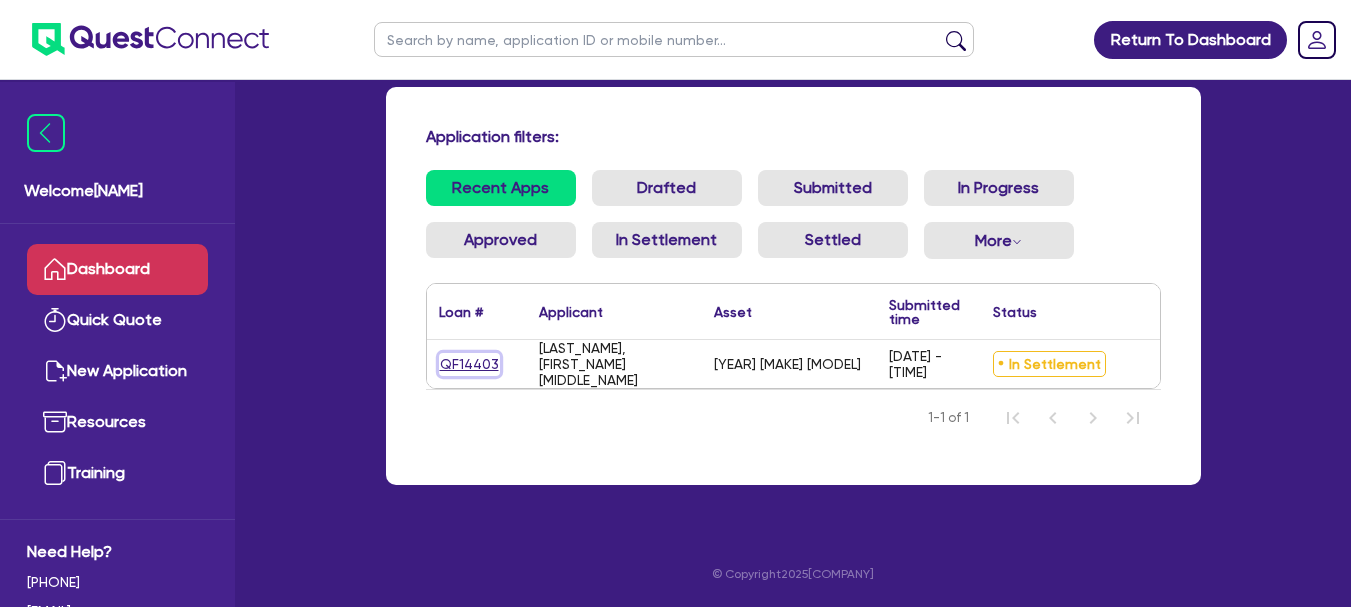 click on "QF[NUMBER]" at bounding box center (469, 364) 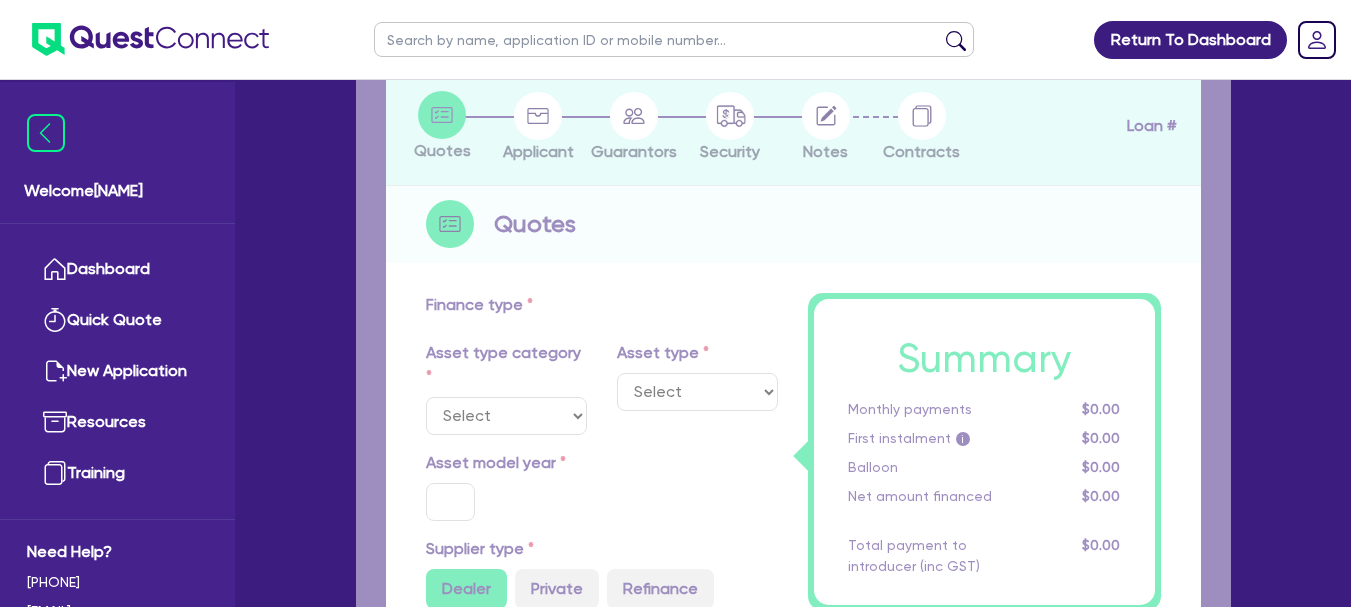 scroll, scrollTop: 0, scrollLeft: 0, axis: both 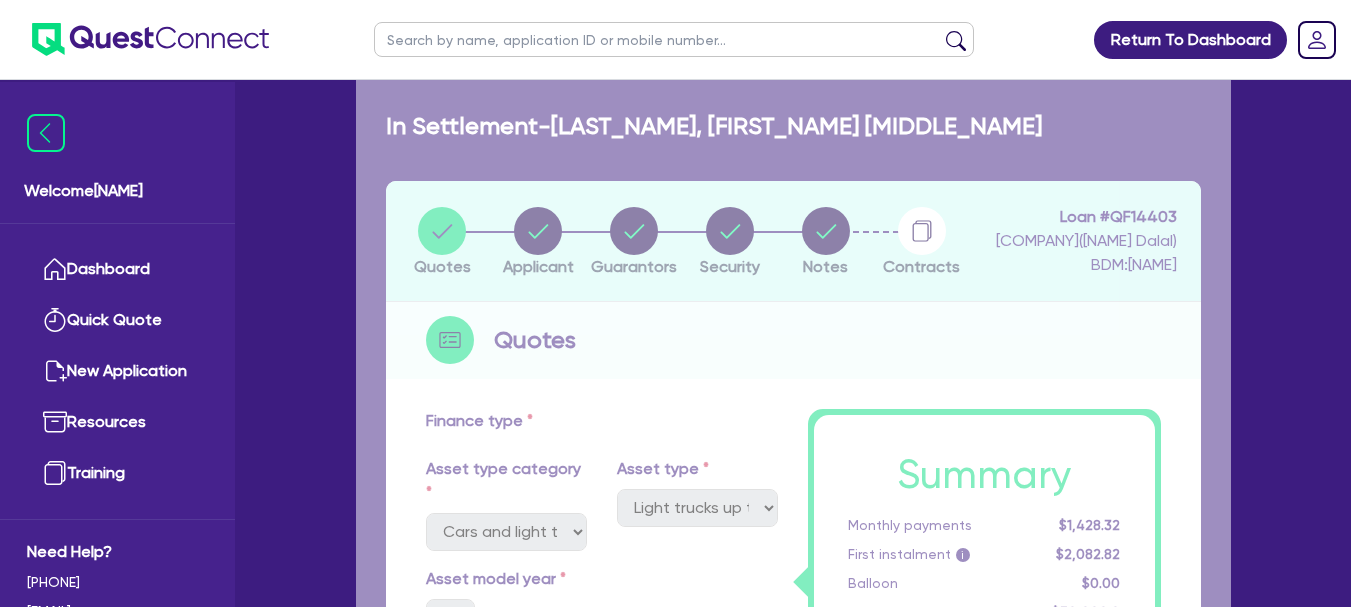 click on "Loan #  QF14403" at bounding box center [1086, 217] 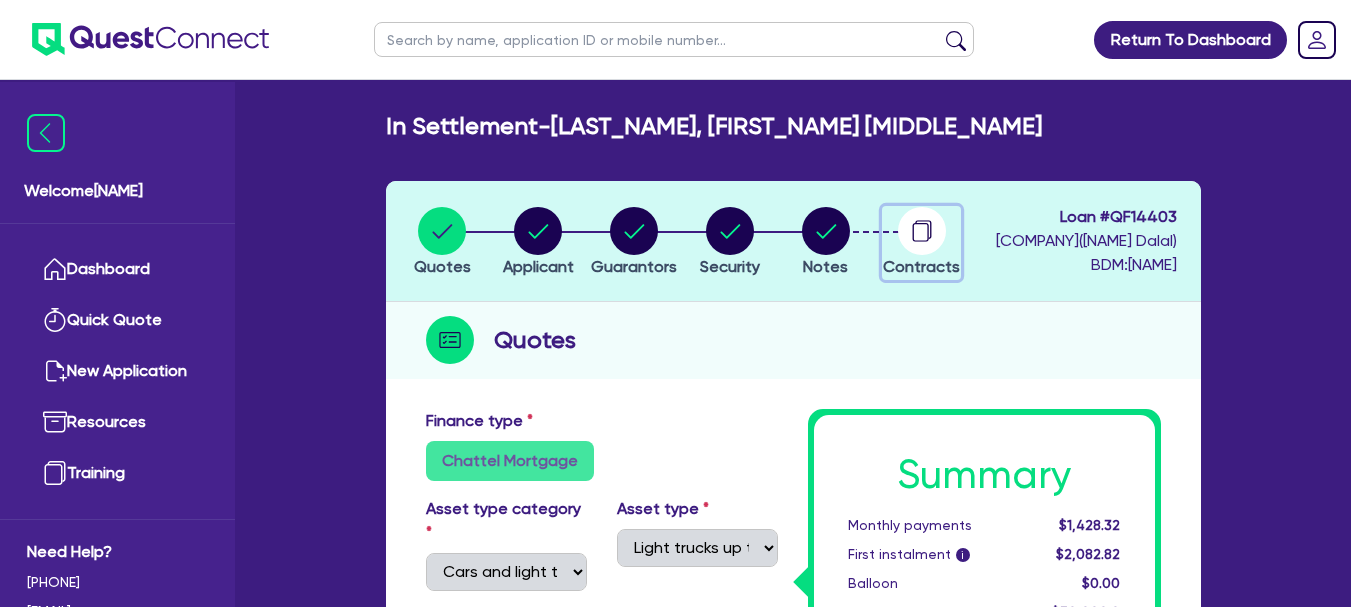 click at bounding box center (922, 231) 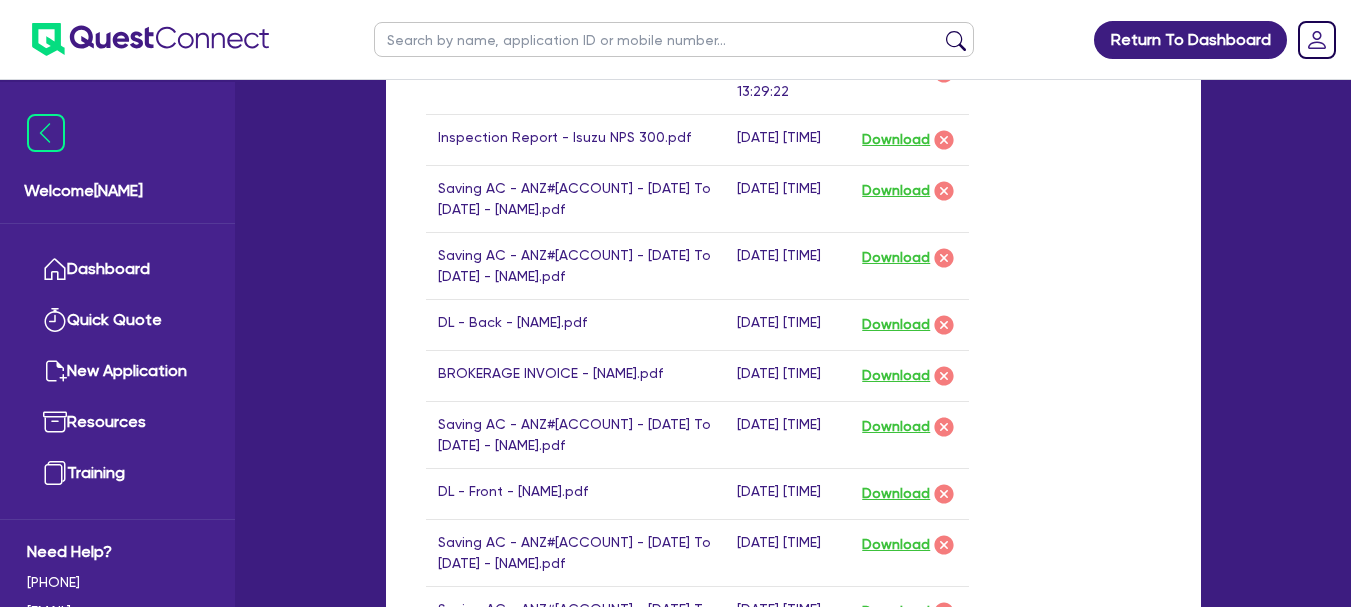 scroll, scrollTop: 1410, scrollLeft: 0, axis: vertical 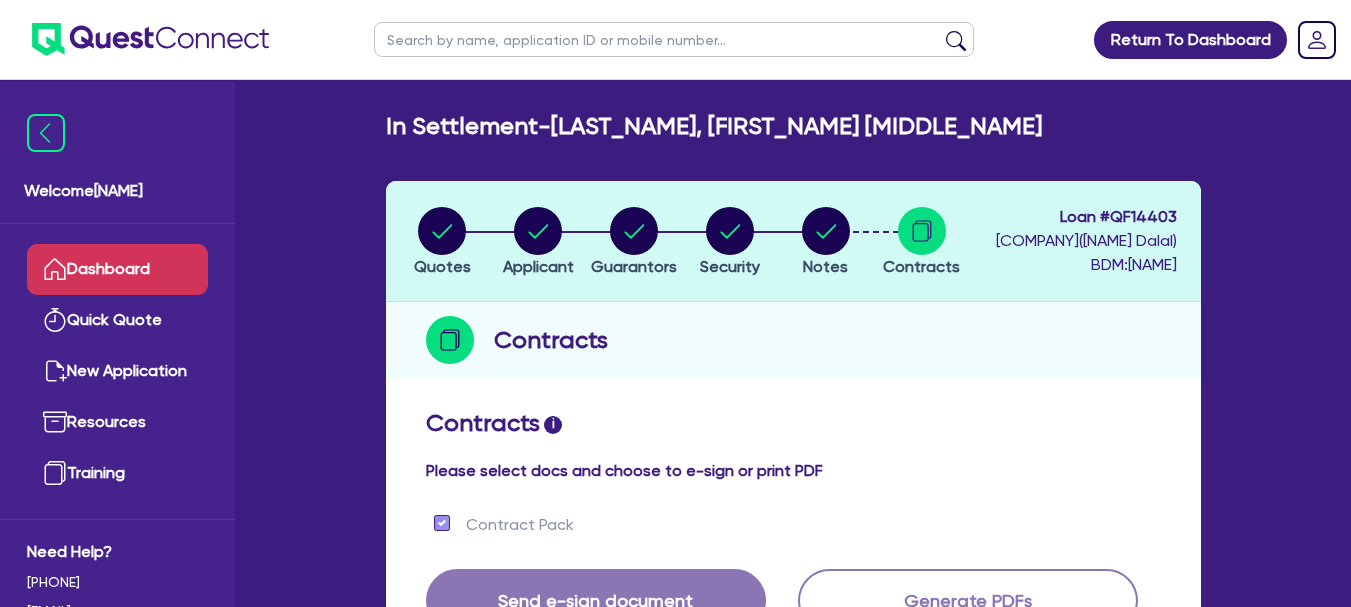 click on "Dashboard" at bounding box center (117, 269) 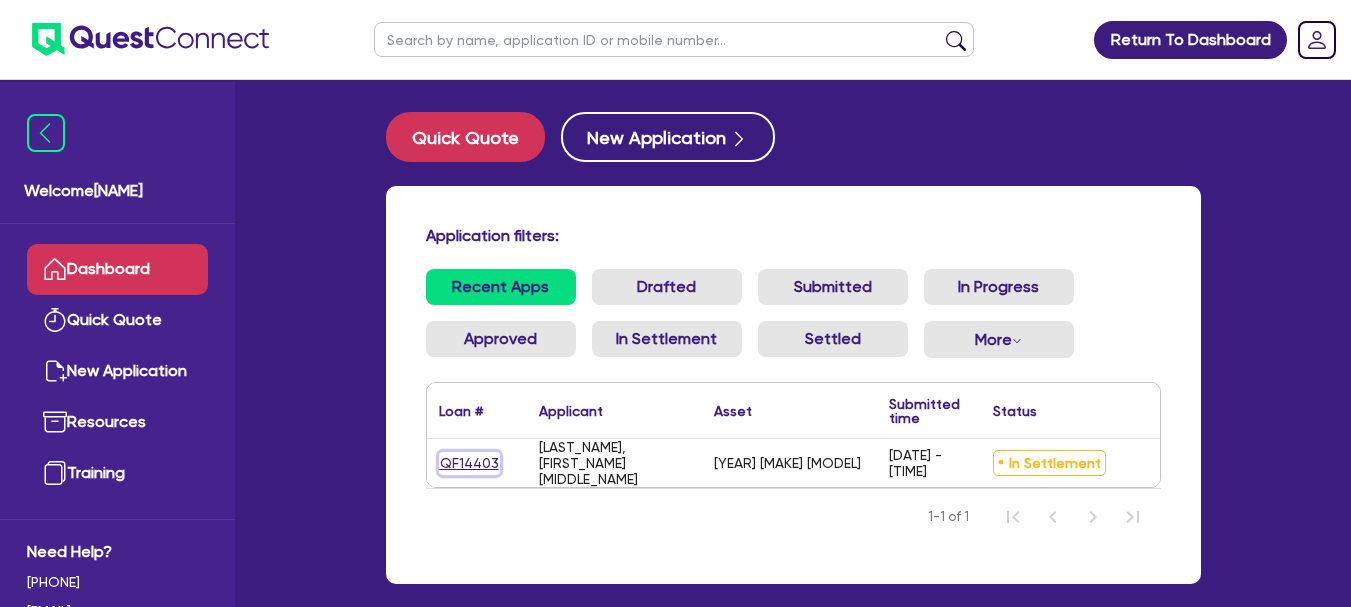 click on "QF[NUMBER]" at bounding box center (469, 463) 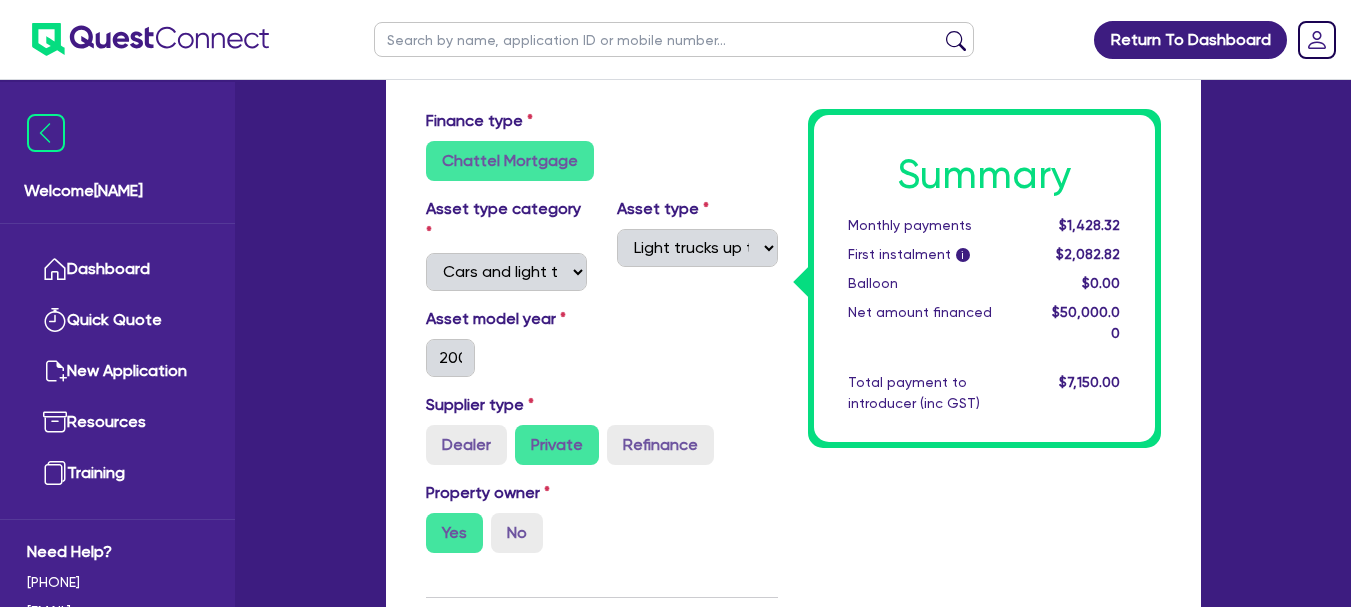 scroll, scrollTop: 0, scrollLeft: 0, axis: both 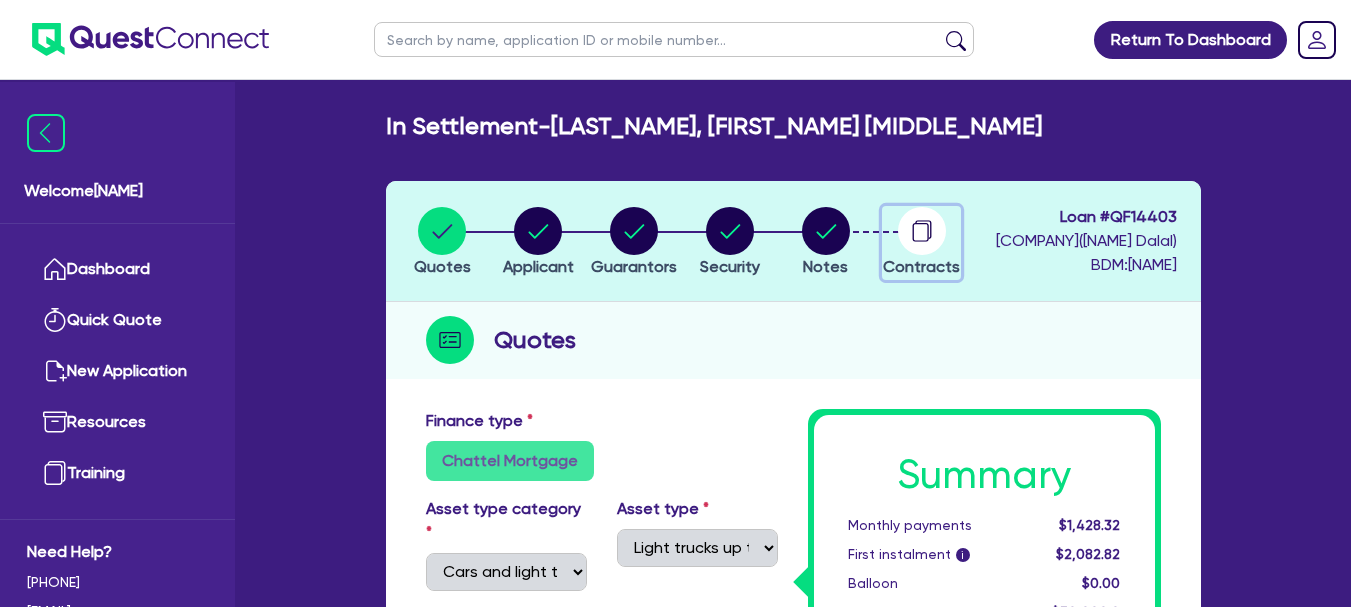 click at bounding box center (922, 231) 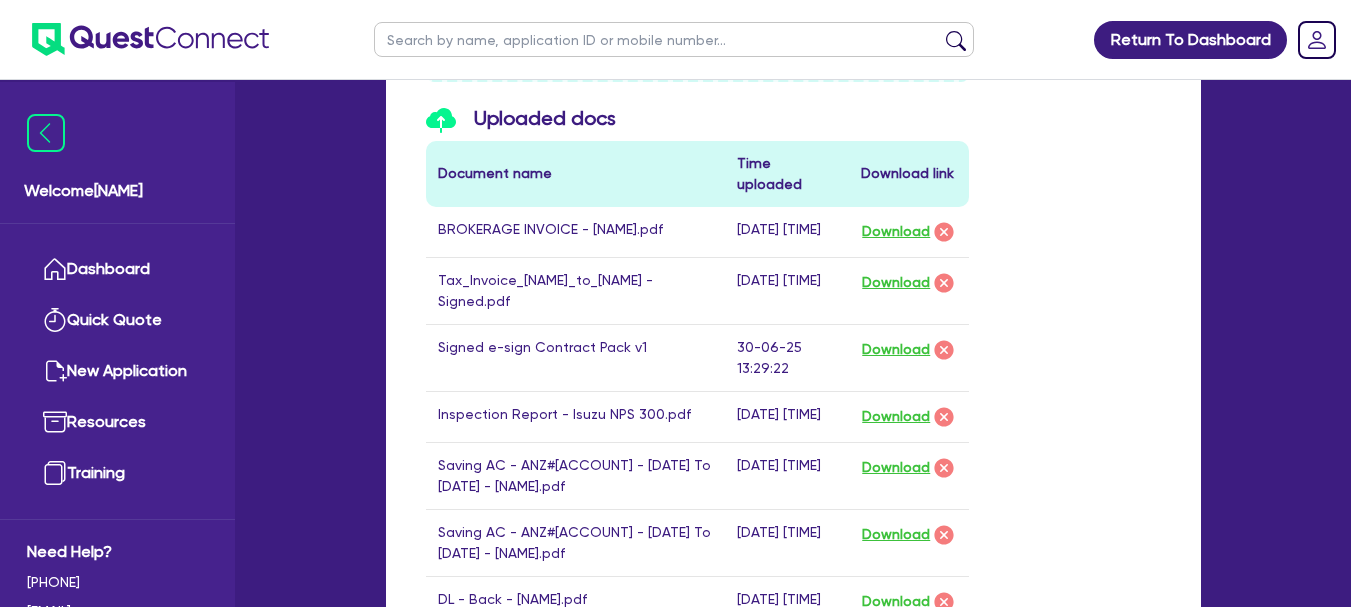 scroll, scrollTop: 1100, scrollLeft: 0, axis: vertical 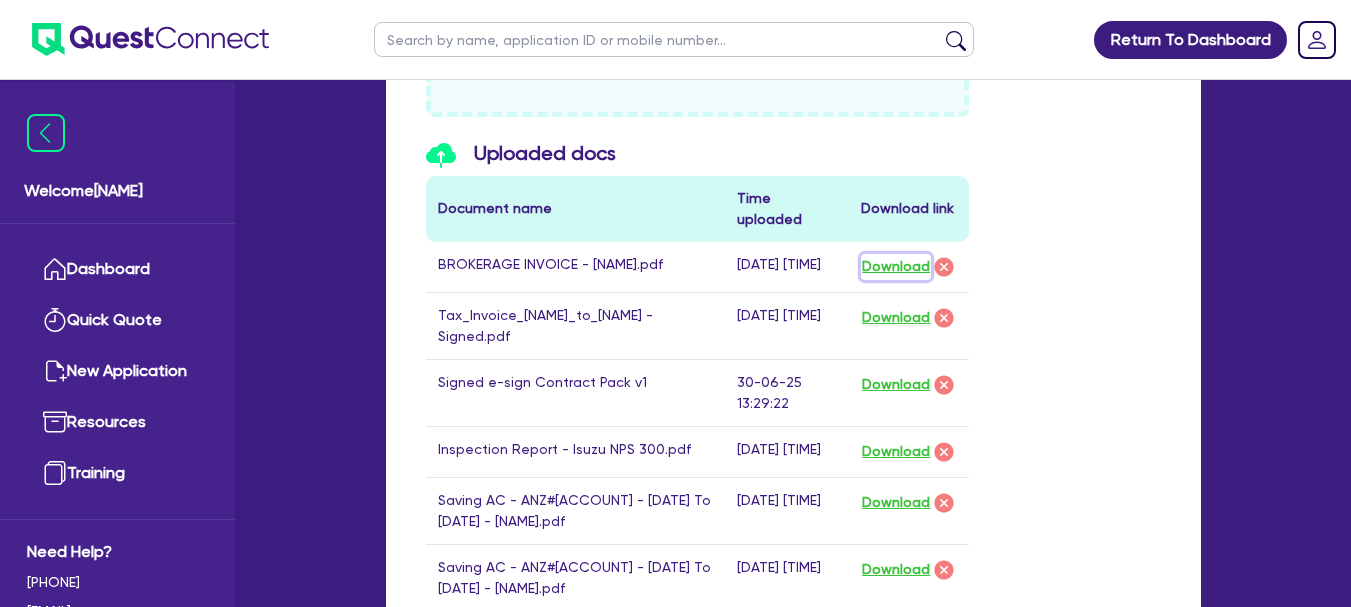 click on "Download" at bounding box center (896, 267) 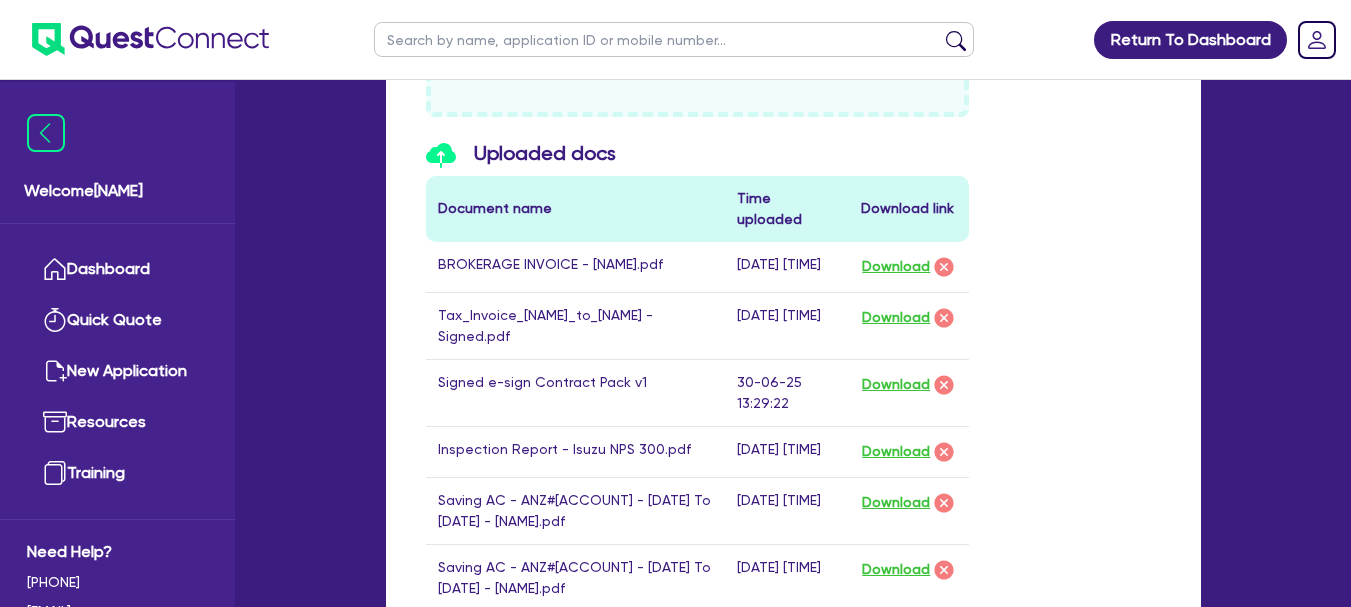 click on "Uploaded docs Document name Time uploaded Download link BROKERAGE INVOICE - Demi Sharp.pdf 01-07-25 8:05:05 Download Tax_Invoice_MatthewBowra_to_DemiSharp - Signed.pdf 01-07-25 7:24:27 Download Signed e-sign Contract Pack v1 30-06-25 13:29:22 Download Inspection Report - Isuzu NPS 300.pdf 30-06-25 7:48:07 Download Saving AC - ANZ#6785 - 01.05.2025 To 30.05.2025 - Demi Sharp.pdf 30-06-25 7:48:07 Download Saving AC - ANZ#6769 - 01.03.2025 To 31.03.2025 - Demi Sharp.pdf 30-06-25 7:48:07 Download DL - Back - Matthew.pdf 30-06-25 7:48:07 Download Saving AC - ANZ#6769 - 01.04.2025 To 30.04.2025 - Demi Sharp.pdf 30-06-25 7:48:07 Download DL - Front - Matthew.pdf 30-06-25 7:48:07 Download Saving AC - ANZ#6785 - 01.04.2025 To 30.04.2025 - Demi Sharp.pdf 30-06-25 7:48:07 Download Saving AC - ANZ#6785 - 01.03.2025 To 31.03.2025 - Demi Sharp.pdf 30-06-25 7:48:07 Download Seller's Bank AC Details.pdf 30-06-25 7:48:07 Download Saving AC - ANZ#6769 - 01.05.2025 To 30.05.2025 - Demi Sharp.pdf 30-06-25 7:48:06 Download Cancel" at bounding box center (793, 595) 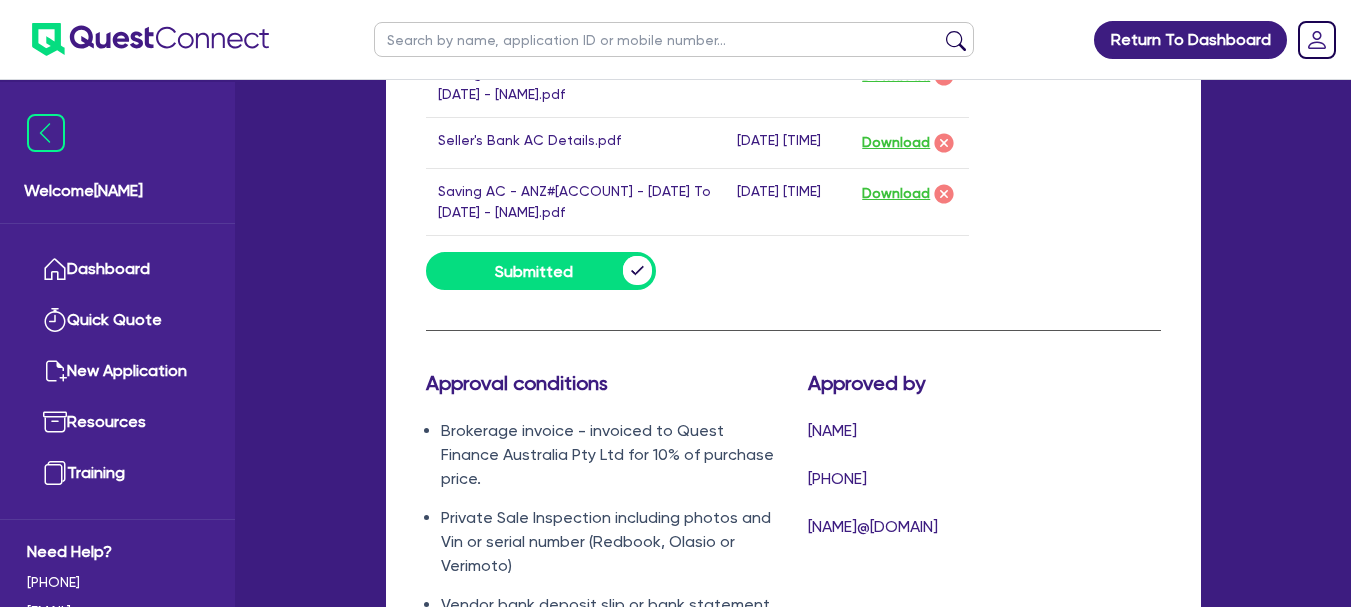 scroll, scrollTop: 1500, scrollLeft: 0, axis: vertical 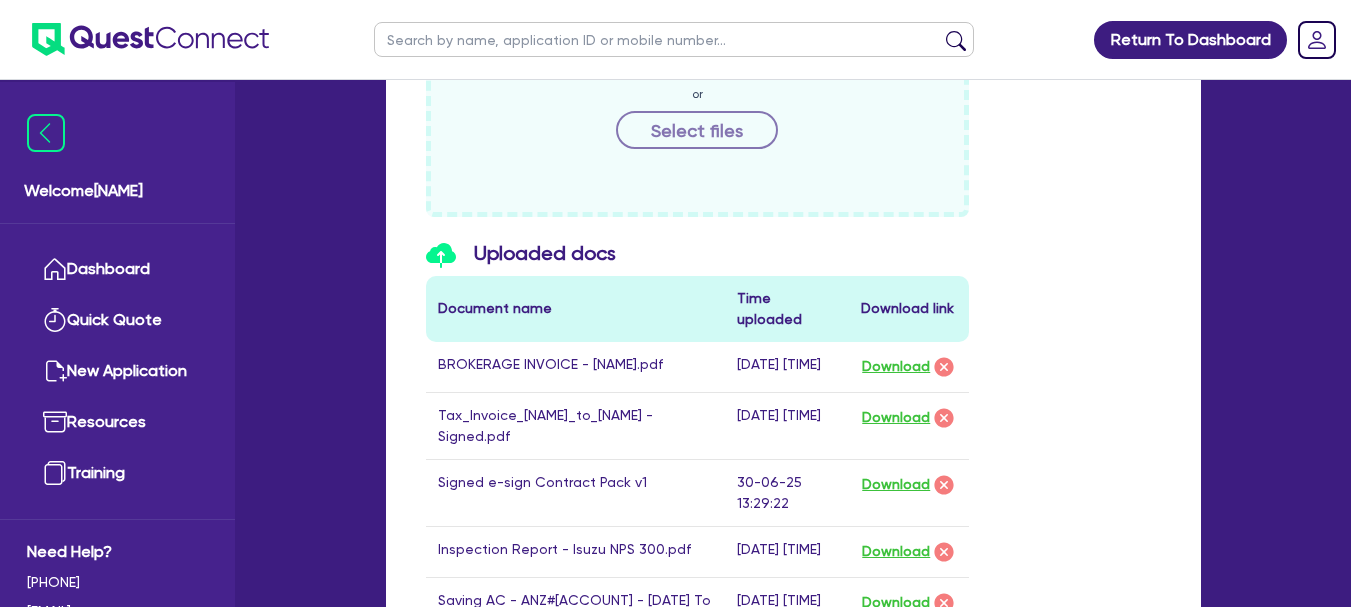 click on "Uploaded docs Document name Time uploaded Download link BROKERAGE INVOICE - Demi Sharp.pdf 01-07-25 8:05:05 Download Tax_Invoice_MatthewBowra_to_DemiSharp - Signed.pdf 01-07-25 7:24:27 Download Signed e-sign Contract Pack v1 30-06-25 13:29:22 Download Inspection Report - Isuzu NPS 300.pdf 30-06-25 7:48:07 Download Saving AC - ANZ#6785 - 01.05.2025 To 30.05.2025 - Demi Sharp.pdf 30-06-25 7:48:07 Download Saving AC - ANZ#6769 - 01.03.2025 To 31.03.2025 - Demi Sharp.pdf 30-06-25 7:48:07 Download DL - Back - Matthew.pdf 30-06-25 7:48:07 Download Saving AC - ANZ#6769 - 01.04.2025 To 30.04.2025 - Demi Sharp.pdf 30-06-25 7:48:07 Download DL - Front - Matthew.pdf 30-06-25 7:48:07 Download Saving AC - ANZ#6785 - 01.04.2025 To 30.04.2025 - Demi Sharp.pdf 30-06-25 7:48:07 Download Saving AC - ANZ#6785 - 01.03.2025 To 31.03.2025 - Demi Sharp.pdf 30-06-25 7:48:07 Download Seller's Bank AC Details.pdf 30-06-25 7:48:07 Download Saving AC - ANZ#6769 - 01.05.2025 To 30.05.2025 - Demi Sharp.pdf 30-06-25 7:48:06 Download Cancel" at bounding box center (793, 695) 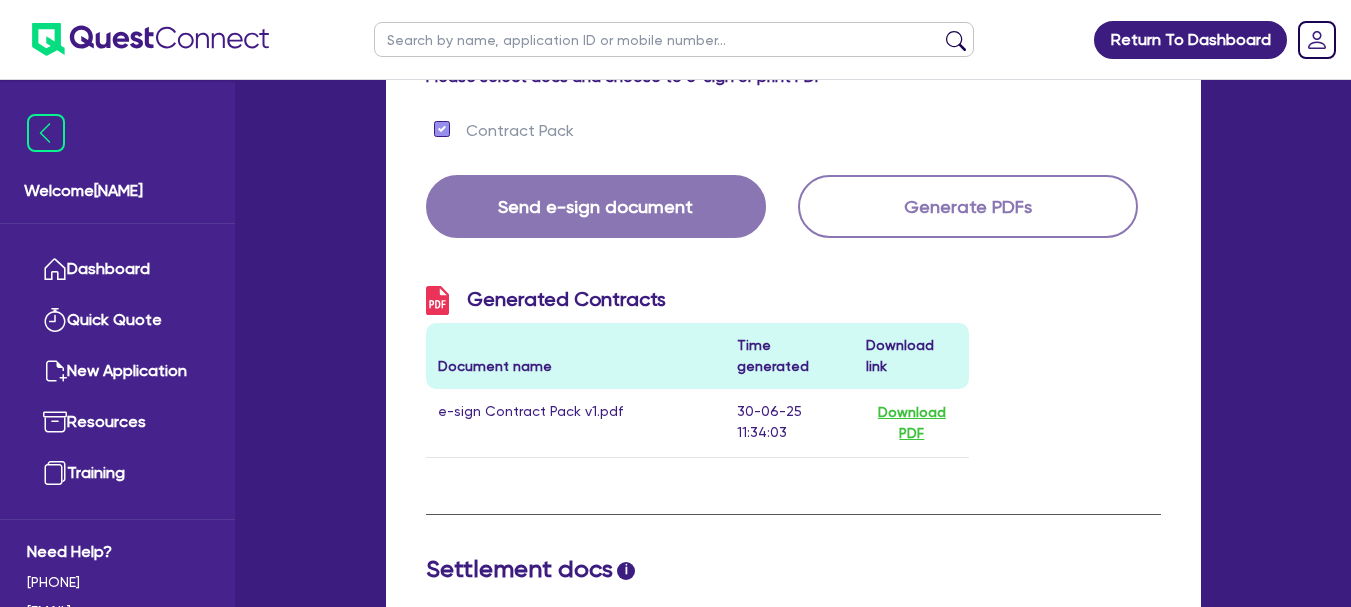 scroll, scrollTop: 0, scrollLeft: 0, axis: both 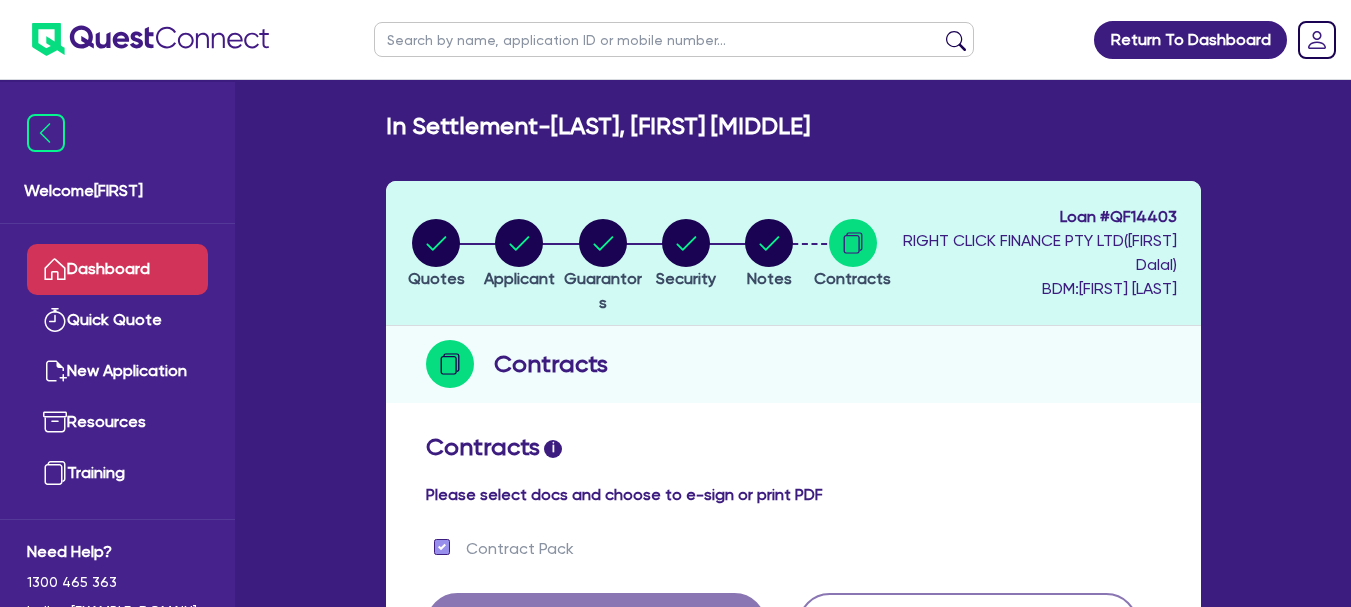 click on "Dashboard" at bounding box center (117, 269) 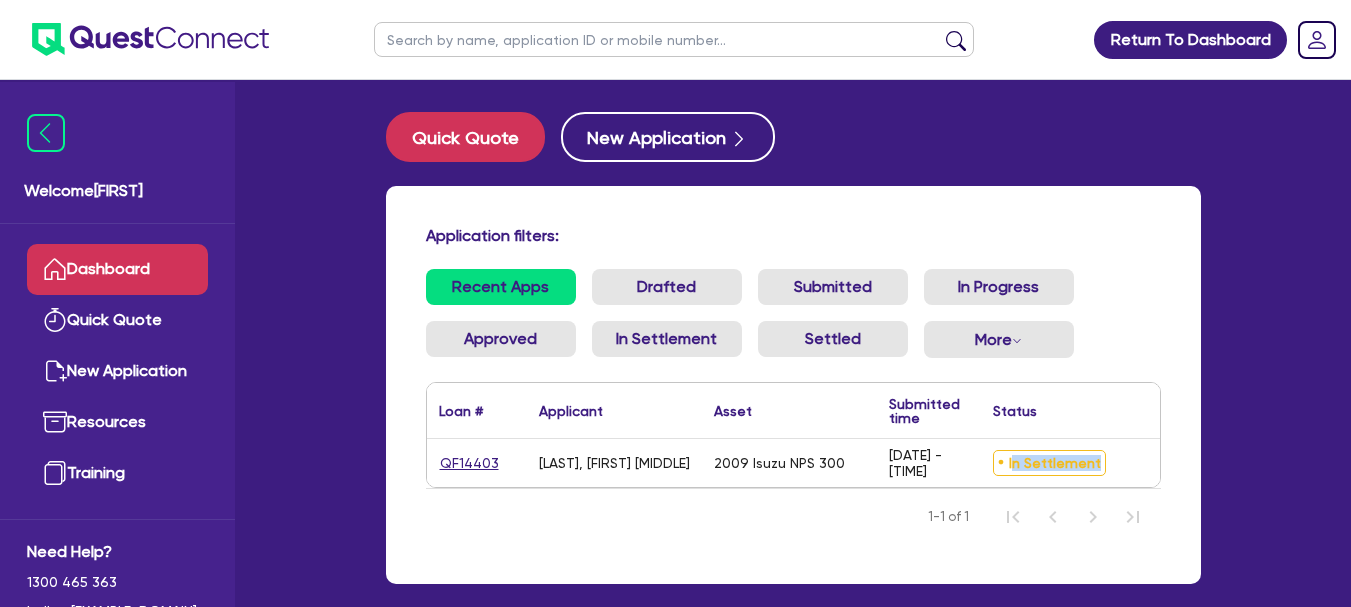 drag, startPoint x: 1012, startPoint y: 459, endPoint x: 1130, endPoint y: 459, distance: 118 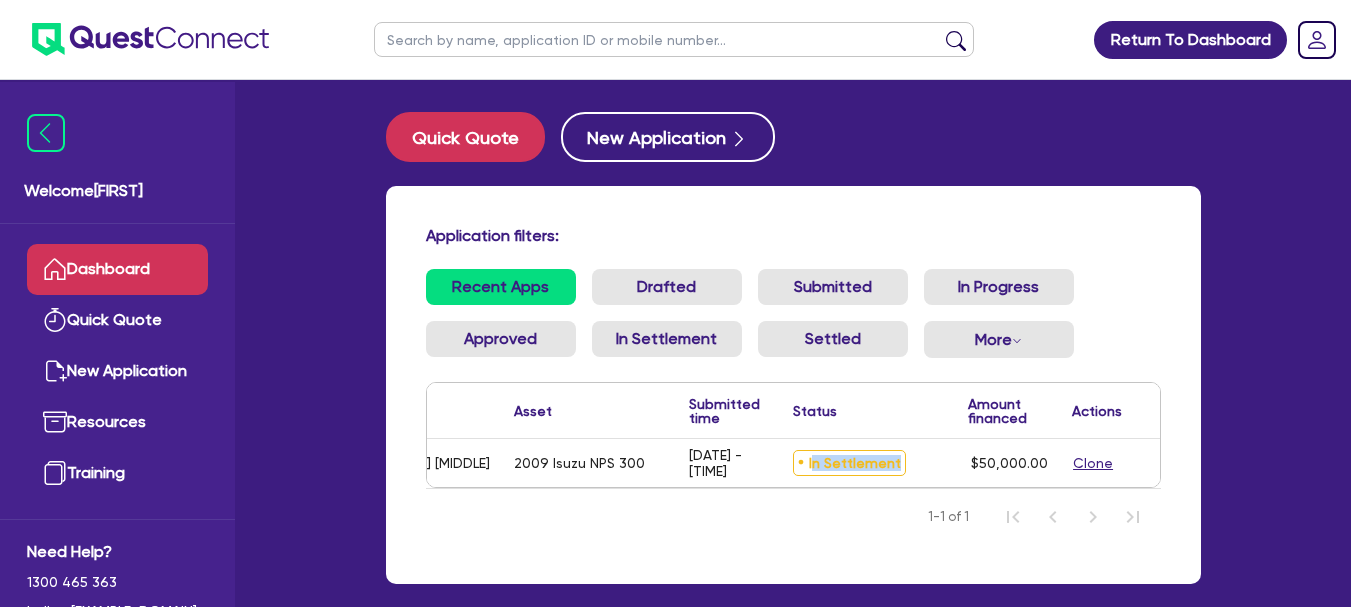 scroll, scrollTop: 0, scrollLeft: 0, axis: both 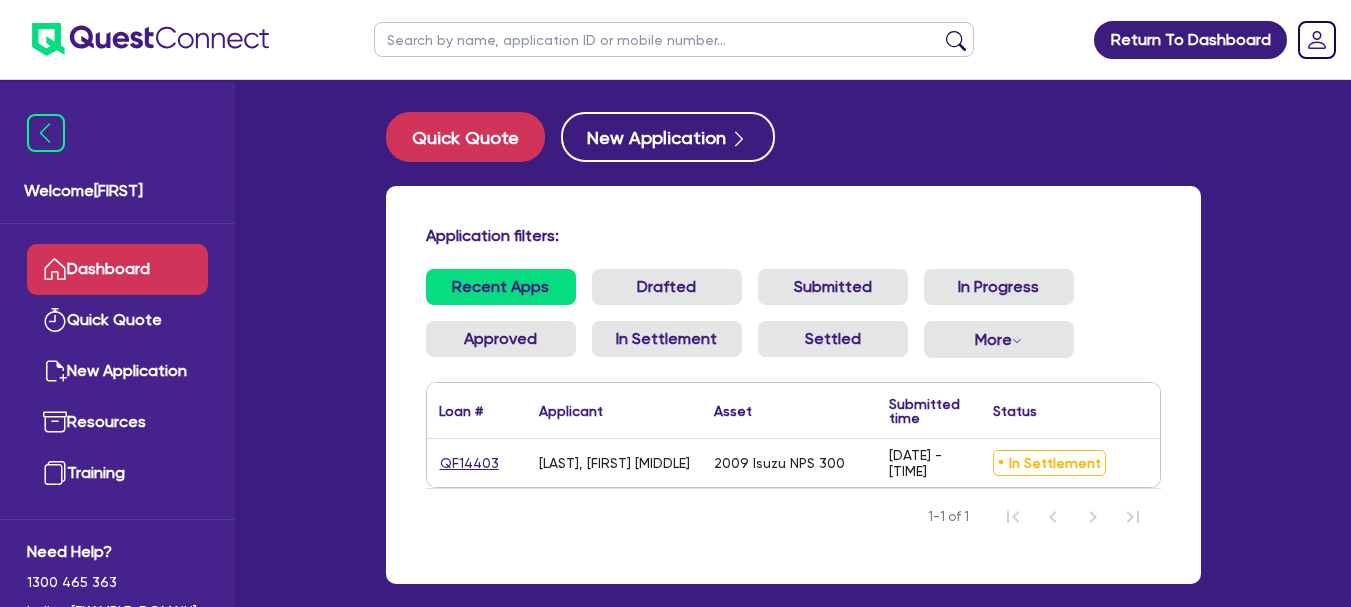 click on "1-1 of 1" at bounding box center [793, 516] 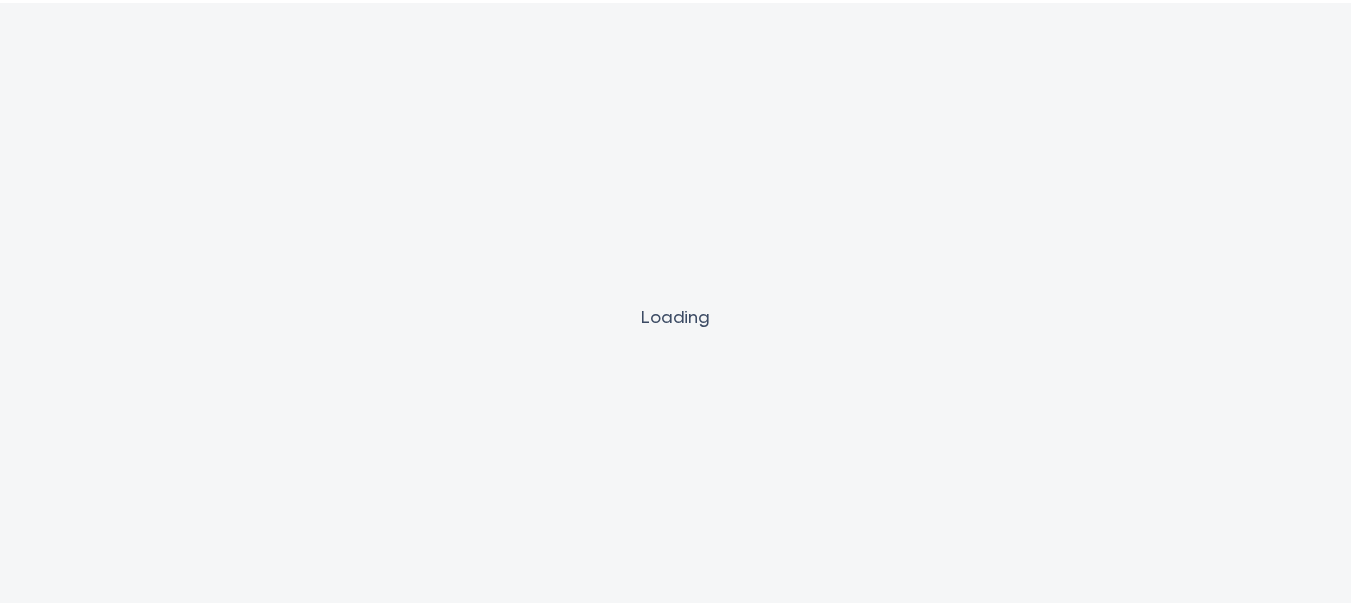 scroll, scrollTop: 0, scrollLeft: 0, axis: both 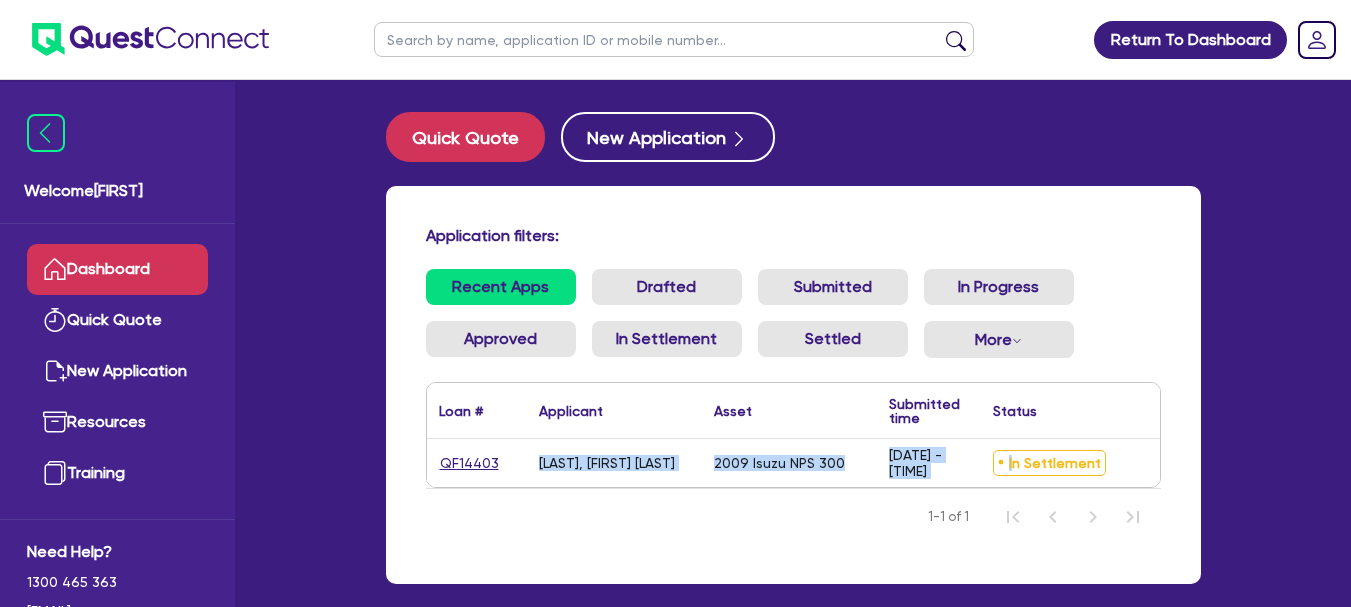 drag, startPoint x: 810, startPoint y: 487, endPoint x: 444, endPoint y: 486, distance: 366.00137 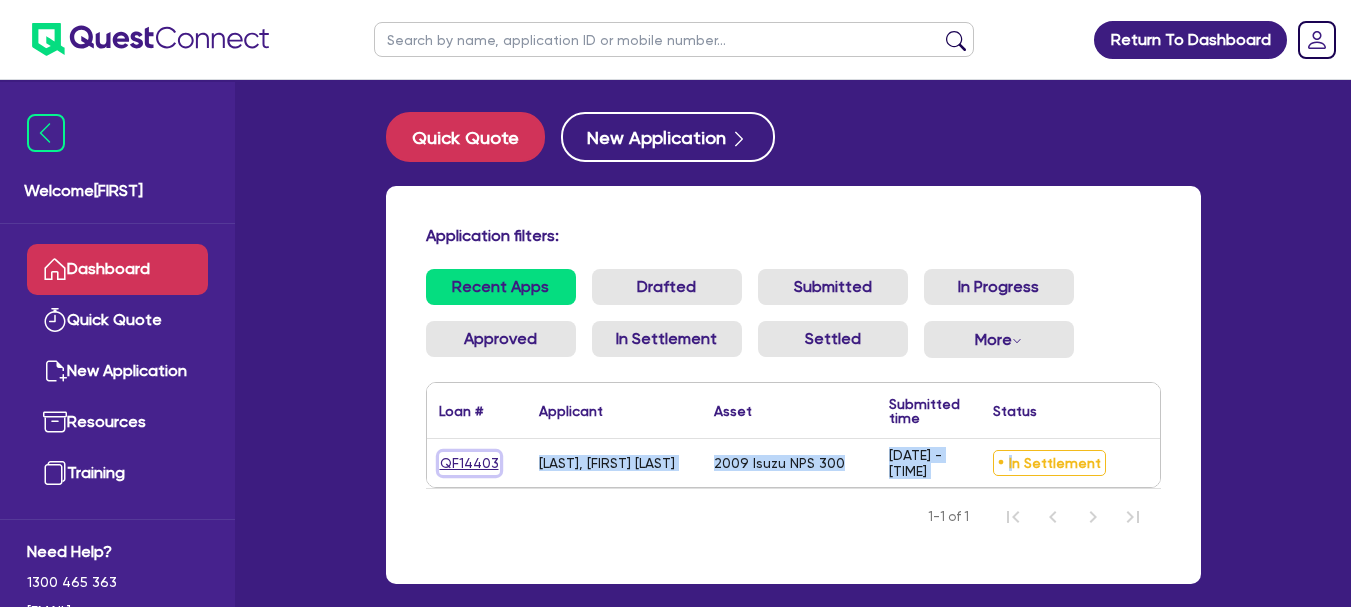 click on "QF[NUMBER]" at bounding box center [469, 463] 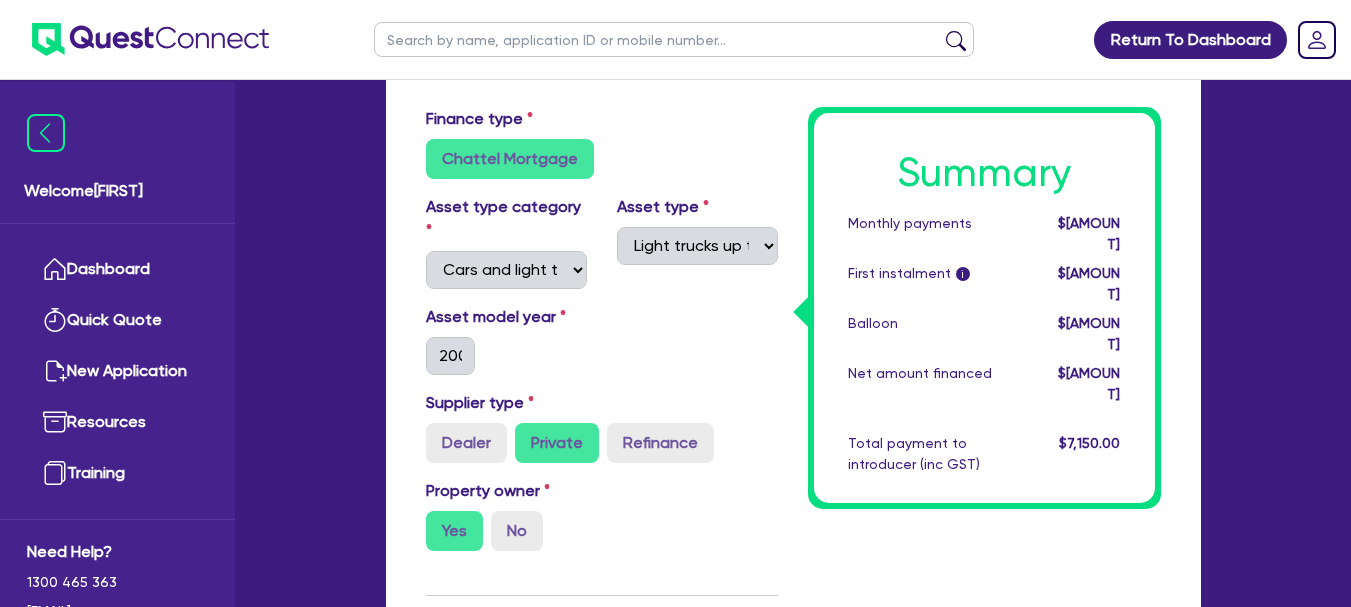 click on "Dealer Private Refinance" at bounding box center (602, 443) 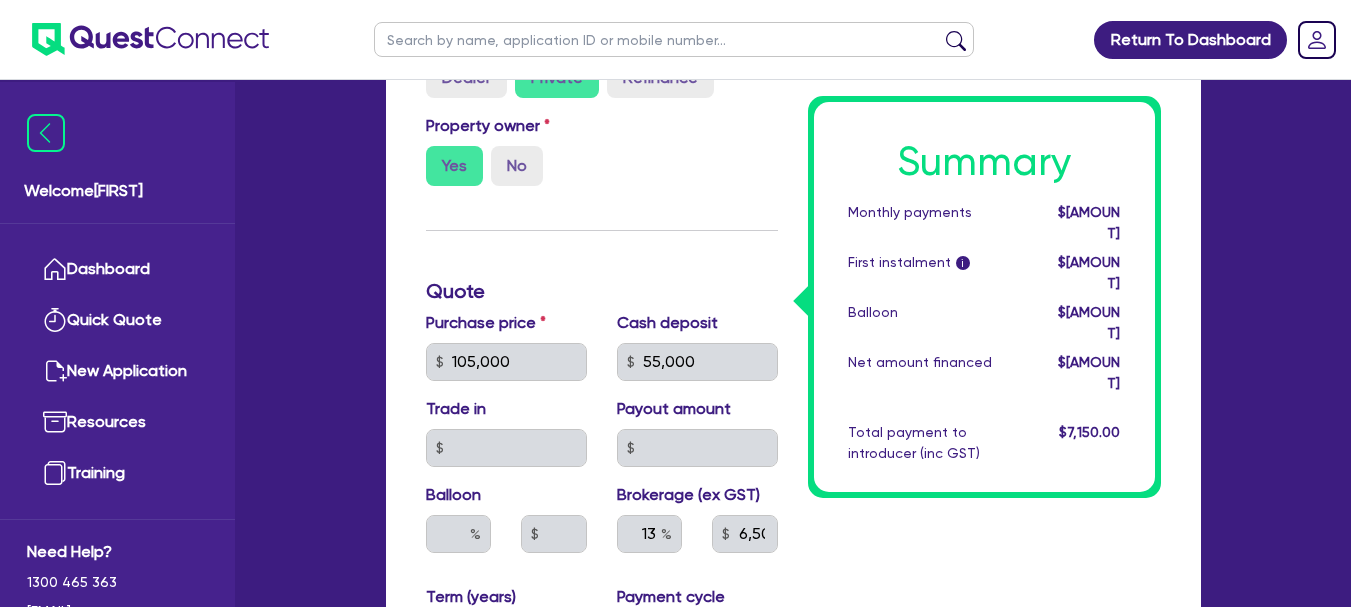 scroll, scrollTop: 726, scrollLeft: 0, axis: vertical 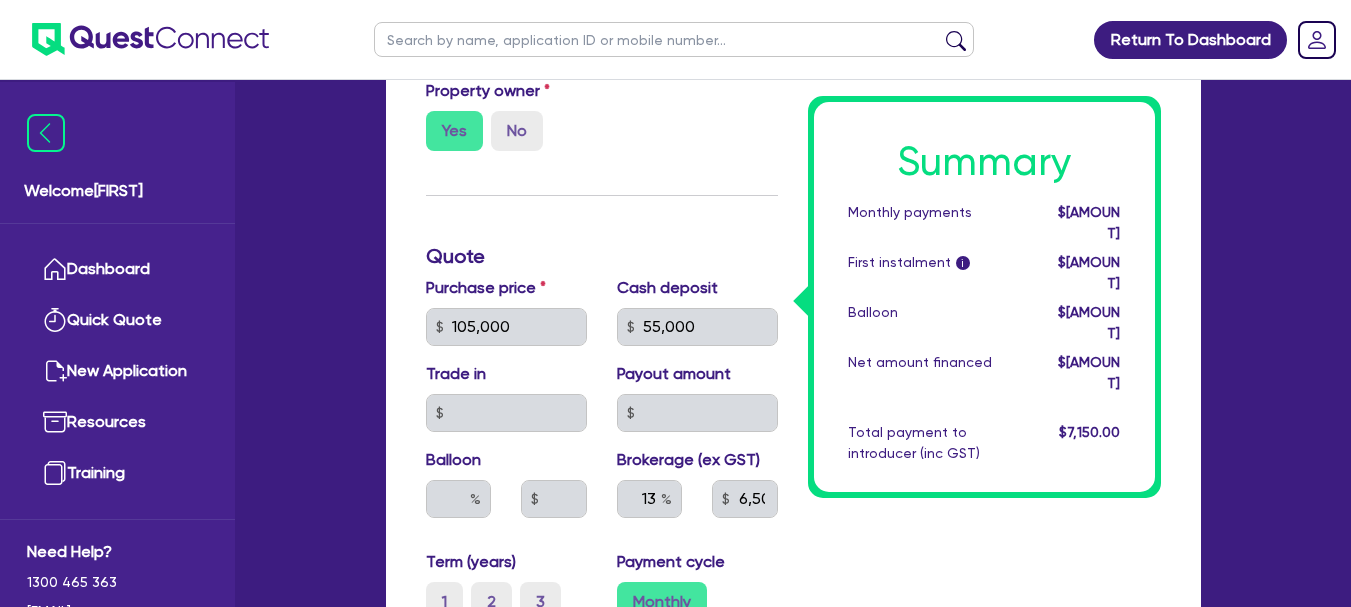 click on "Quote" at bounding box center (602, 256) 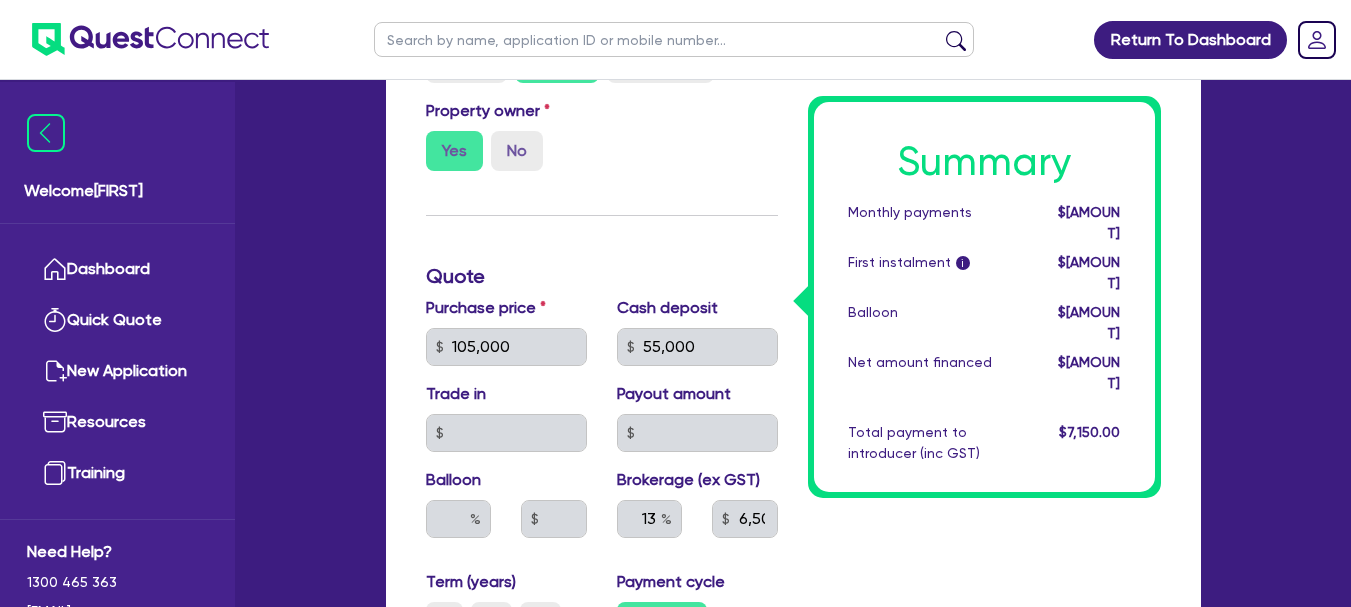 scroll, scrollTop: 126, scrollLeft: 0, axis: vertical 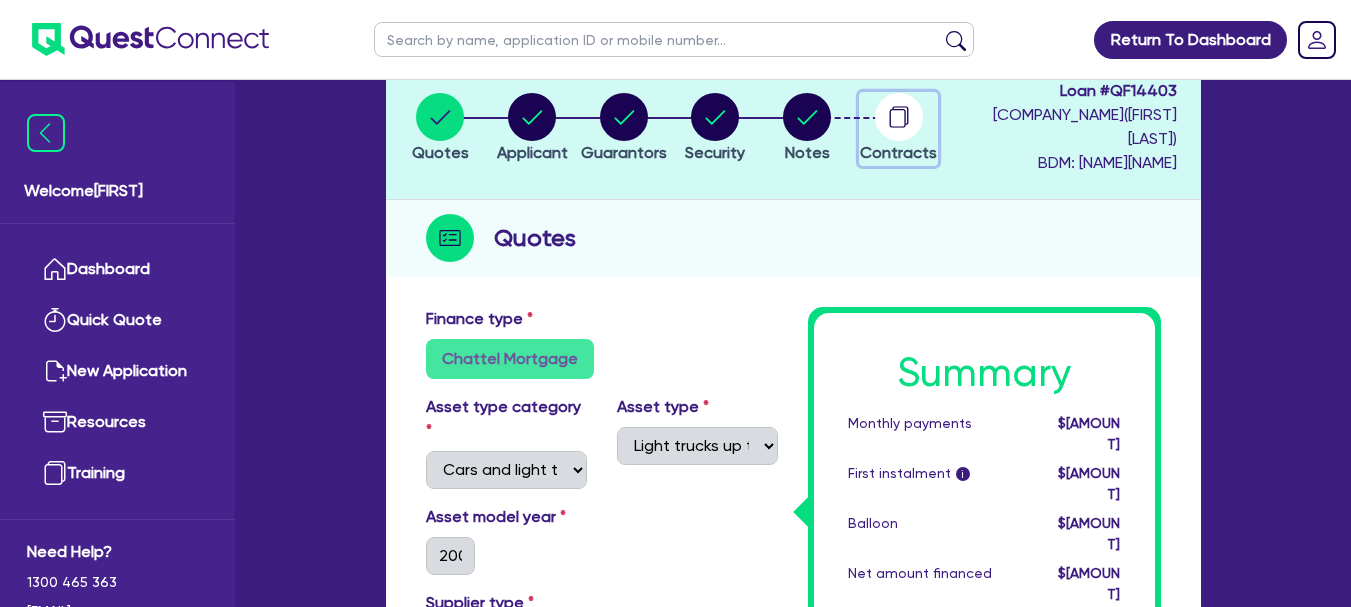 click at bounding box center [899, 117] 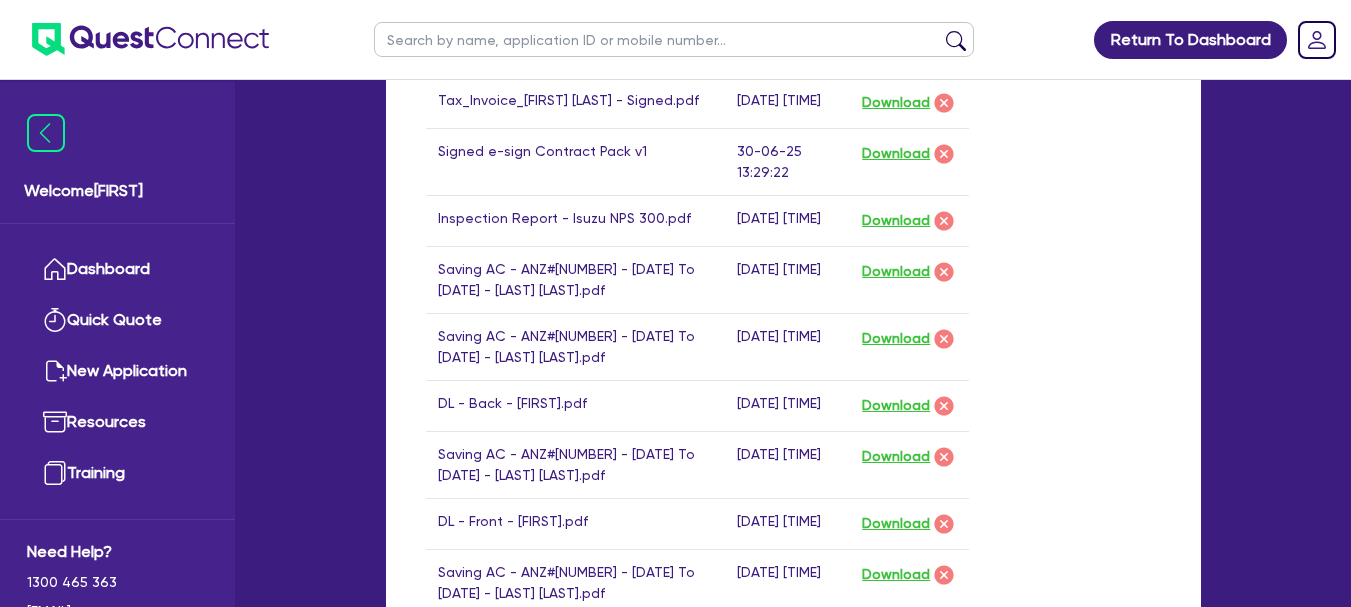 scroll, scrollTop: 1400, scrollLeft: 0, axis: vertical 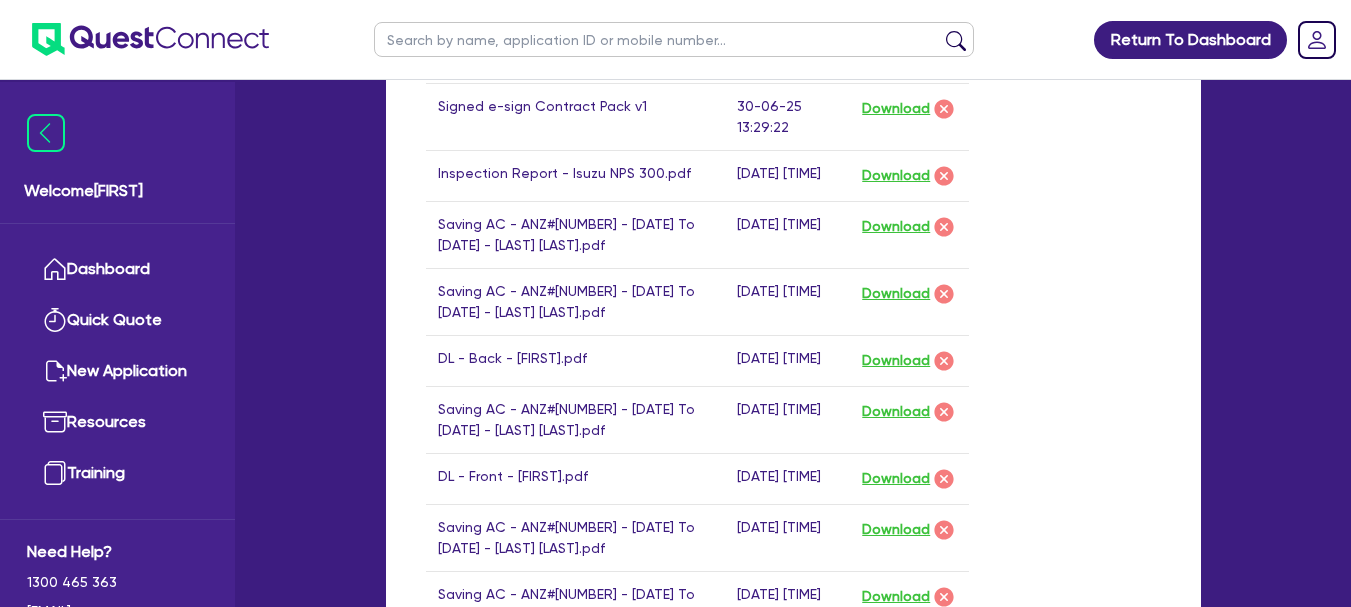 click on "Return To Dashboard
Edit Profile Logout Welcome  Kunal   Dashboard   Quick Quote   New Application   Resources     Training Need Help? 1300 465 363 hello@quest.finance credit@quest.finance settlements@quest.finance In Settlement  -  SHARP, DEMI LOUISE
Quotes
Applicant
Guarantors
Security
Notes
Contracts Loan #  QF14403 RIGHT CLICK FINANCE PTY LTD  ( Kunal   Dalal ) BDM:  Lindsay Cooke Contracts Contracts i Please select docs and choose to e-sign or print PDF Contract Pack Send e-sign document Generate PDFs Generated Contracts Document name Time generated Download link e-sign Contract Pack v1.pdf 30-06-25 11:34:03 Download PDF Settlement docs i Drop files to upload or Select files Uploaded docs Document name Time uploaded Download link BROKERAGE INVOICE - Demi Sharp.pdf 01-07-25 8:05:05 Download Tax_Invoice_MatthewBowra_to_DemiSharp - Signed.pdf" at bounding box center [676, 127] 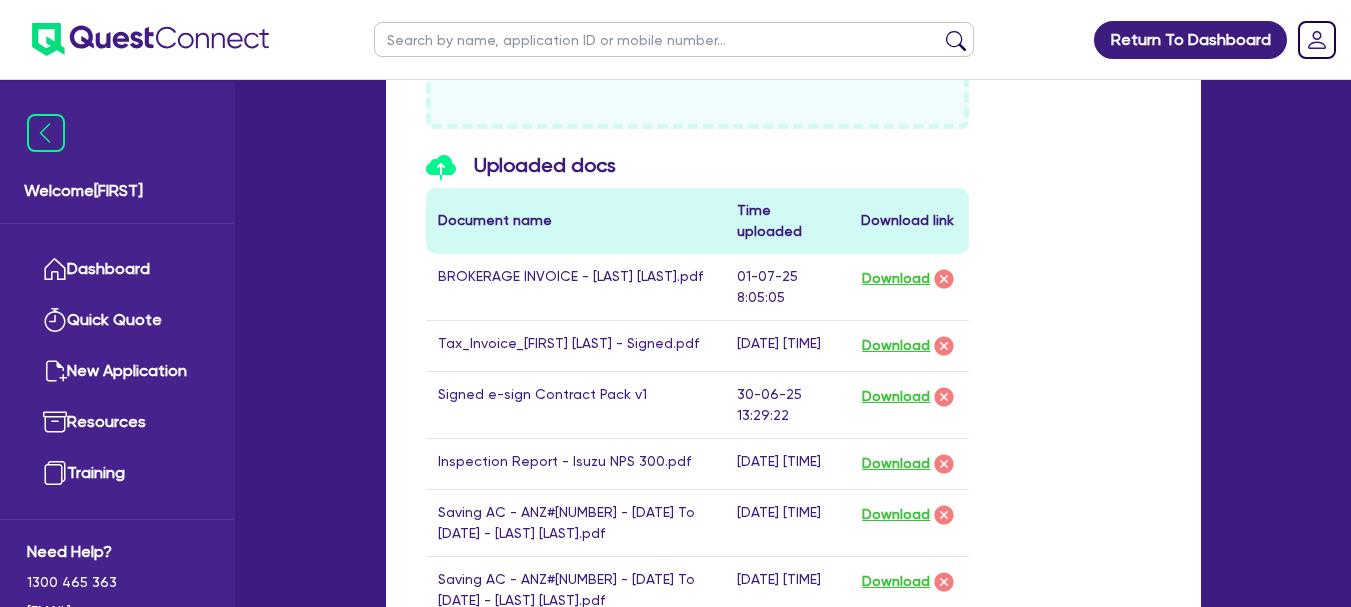 scroll, scrollTop: 1100, scrollLeft: 0, axis: vertical 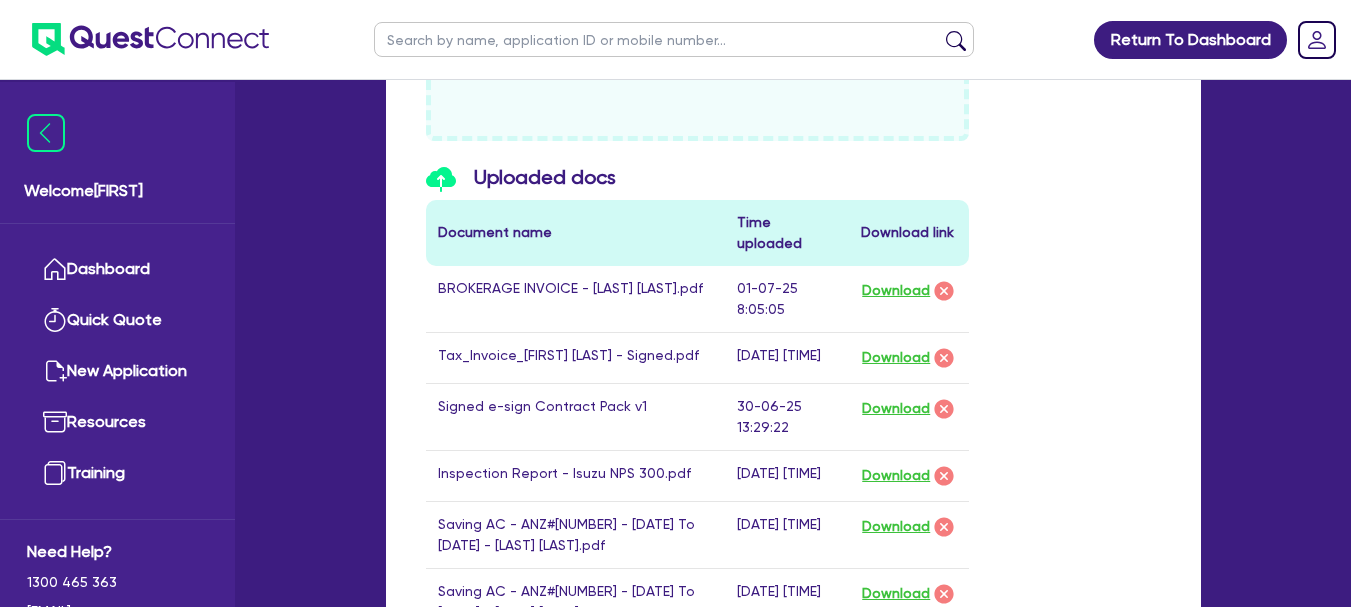 click on "Uploaded docs Document name Time uploaded Download link BROKERAGE INVOICE - Demi Sharp.pdf 01-07-25 8:05:05 Download Tax_Invoice_MatthewBowra_to_DemiSharp - Signed.pdf 01-07-25 7:24:27 Download Signed e-sign Contract Pack v1 30-06-25 13:29:22 Download Inspection Report - Isuzu NPS 300.pdf 30-06-25 7:48:07 Download Saving AC - ANZ#6785 - 01.05.2025 To 30.05.2025 - Demi Sharp.pdf 30-06-25 7:48:07 Download Saving AC - ANZ#6769 - 01.03.2025 To 31.03.2025 - Demi Sharp.pdf 30-06-25 7:48:07 Download DL - Back - Matthew.pdf 30-06-25 7:48:07 Download Saving AC - ANZ#6769 - 01.04.2025 To 30.04.2025 - Demi Sharp.pdf 30-06-25 7:48:07 Download DL - Front - Matthew.pdf 30-06-25 7:48:07 Download Saving AC - ANZ#6785 - 01.04.2025 To 30.04.2025 - Demi Sharp.pdf 30-06-25 7:48:07 Download Saving AC - ANZ#6785 - 01.03.2025 To 31.03.2025 - Demi Sharp.pdf 30-06-25 7:48:07 Download Seller's Bank AC Details.pdf 30-06-25 7:48:07 Download Saving AC - ANZ#6769 - 01.05.2025 To 30.05.2025 - Demi Sharp.pdf 30-06-25 7:48:06 Download Cancel" at bounding box center (793, 619) 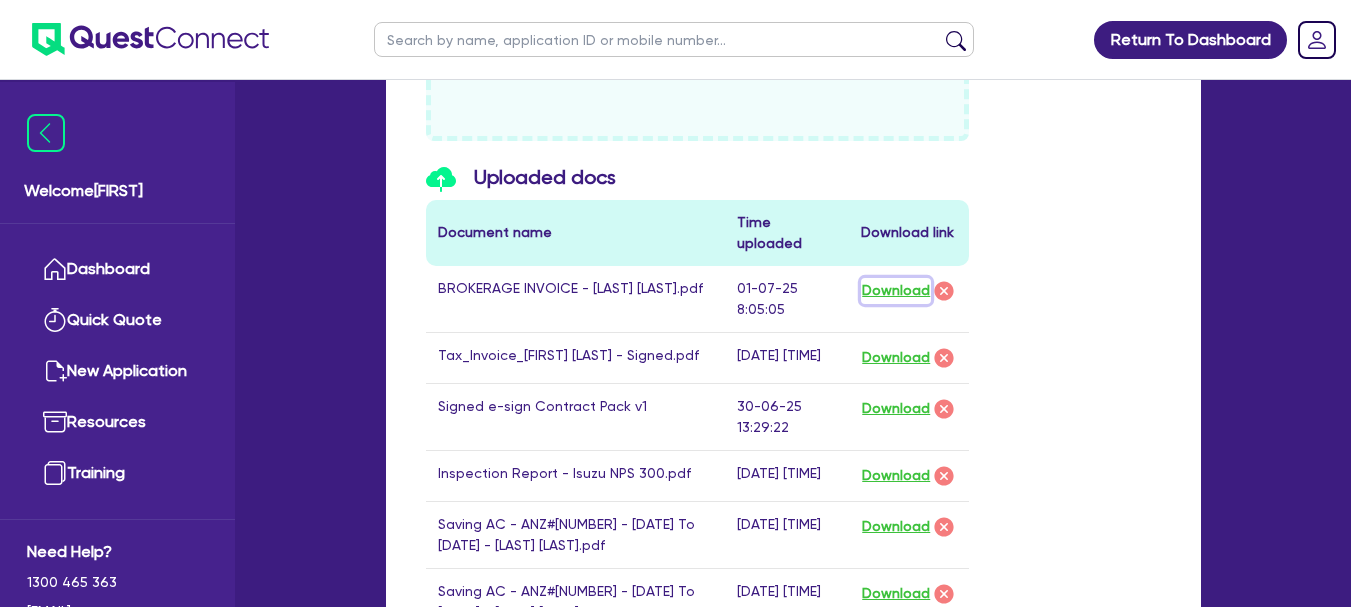 click on "Download" at bounding box center (896, 291) 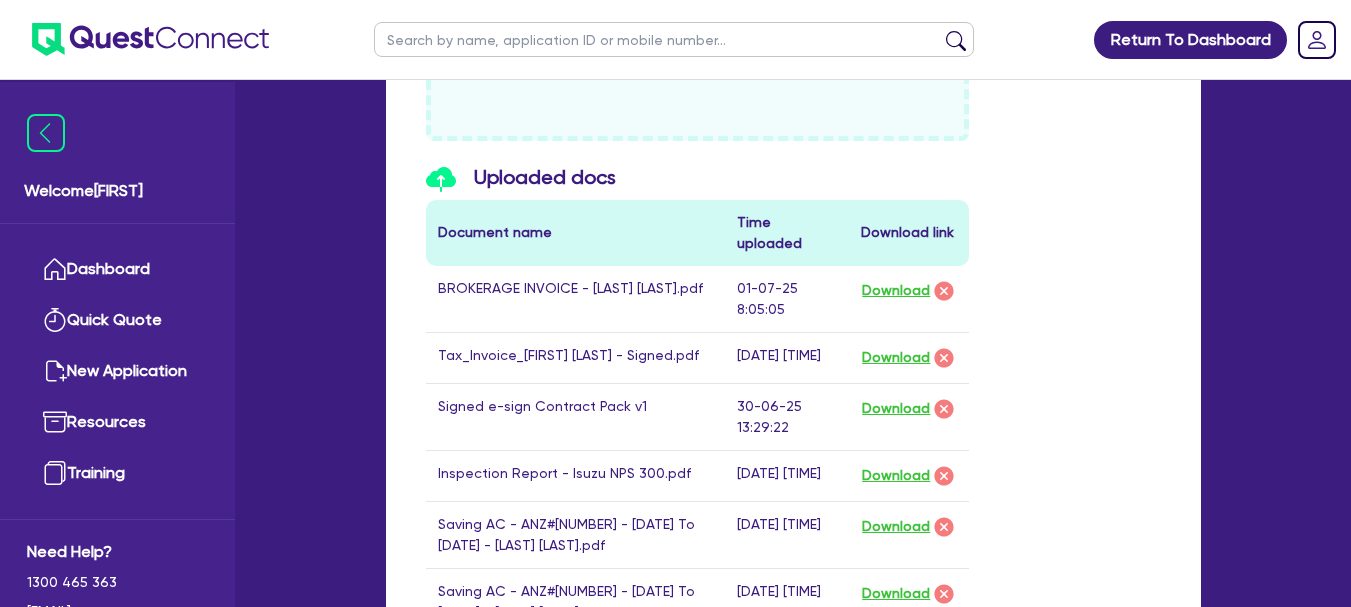 drag, startPoint x: 1170, startPoint y: 544, endPoint x: 1165, endPoint y: 517, distance: 27.45906 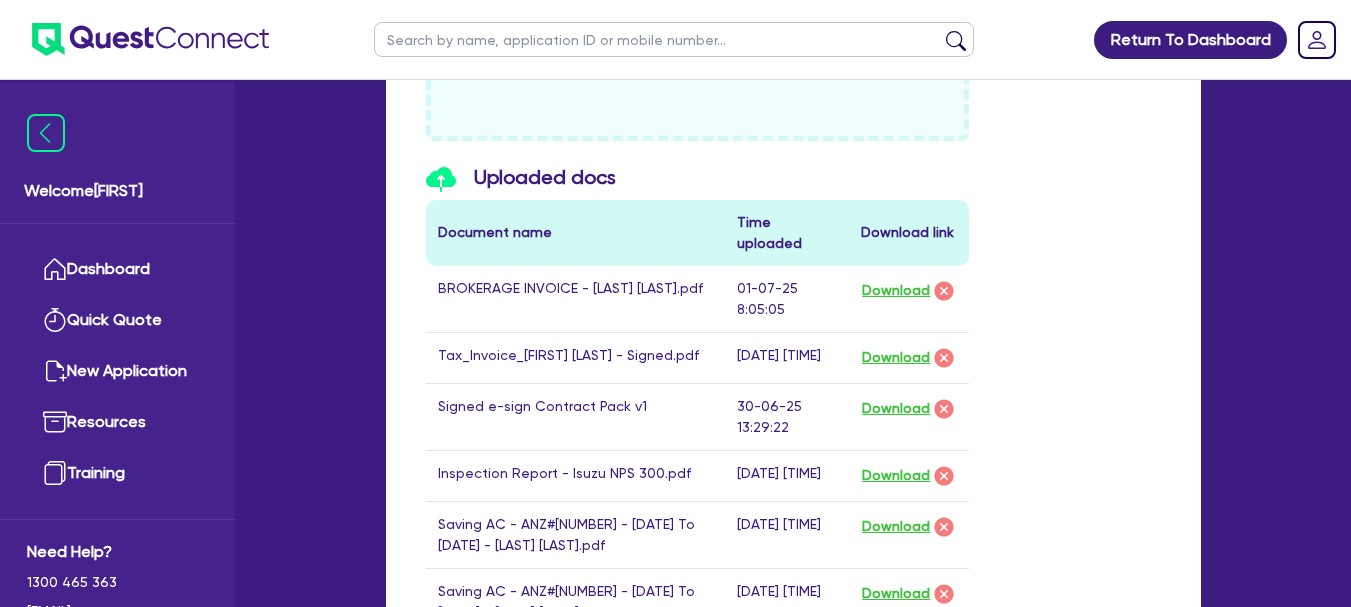 click on "Contracts i Please select docs and choose to e-sign or print PDF Contract Pack Send e-sign document Generate PDFs Generated Contracts Document name Time generated Download link e-sign Contract Pack v1.pdf 30-06-25 11:34:03 Download PDF Settlement docs i Drop files to upload or Select files Uploaded docs Document name Time uploaded Download link BROKERAGE INVOICE - Demi Sharp.pdf 01-07-25 8:05:05 Download Tax_Invoice_MatthewBowra_to_DemiSharp - Signed.pdf 01-07-25 7:24:27 Download Signed e-sign Contract Pack v1 30-06-25 13:29:22 Download Inspection Report - Isuzu NPS 300.pdf 30-06-25 7:48:07 Download Saving AC - ANZ#6785 - 01.05.2025 To 30.05.2025 - Demi Sharp.pdf 30-06-25 7:48:07 Download Saving AC - ANZ#6769 - 01.03.2025 To 31.03.2025 - Demi Sharp.pdf 30-06-25 7:48:07 Download DL - Back - Matthew.pdf 30-06-25 7:48:07 Download Saving AC - ANZ#6769 - 01.04.2025 To 30.04.2025 - Demi Sharp.pdf 30-06-25 7:48:07 Download DL - Front - Matthew.pdf 30-06-25 7:48:07 Download 30-06-25 7:48:07 Download 30-06-25 7:48:07" at bounding box center [793, 578] 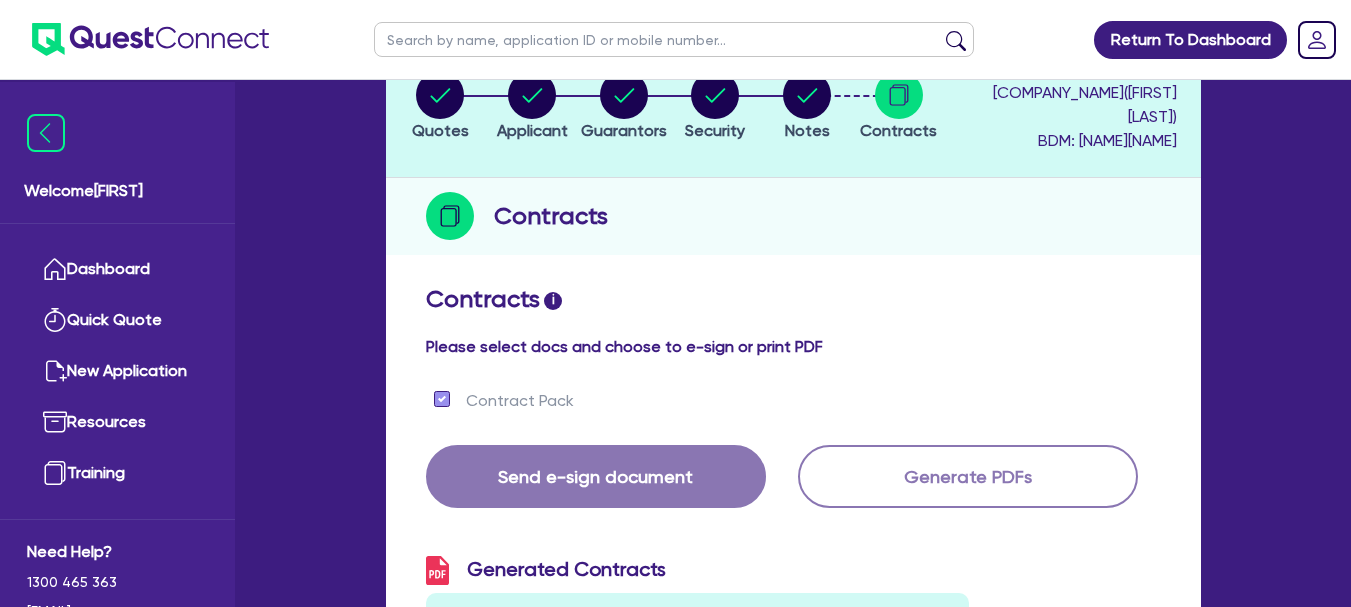scroll, scrollTop: 0, scrollLeft: 0, axis: both 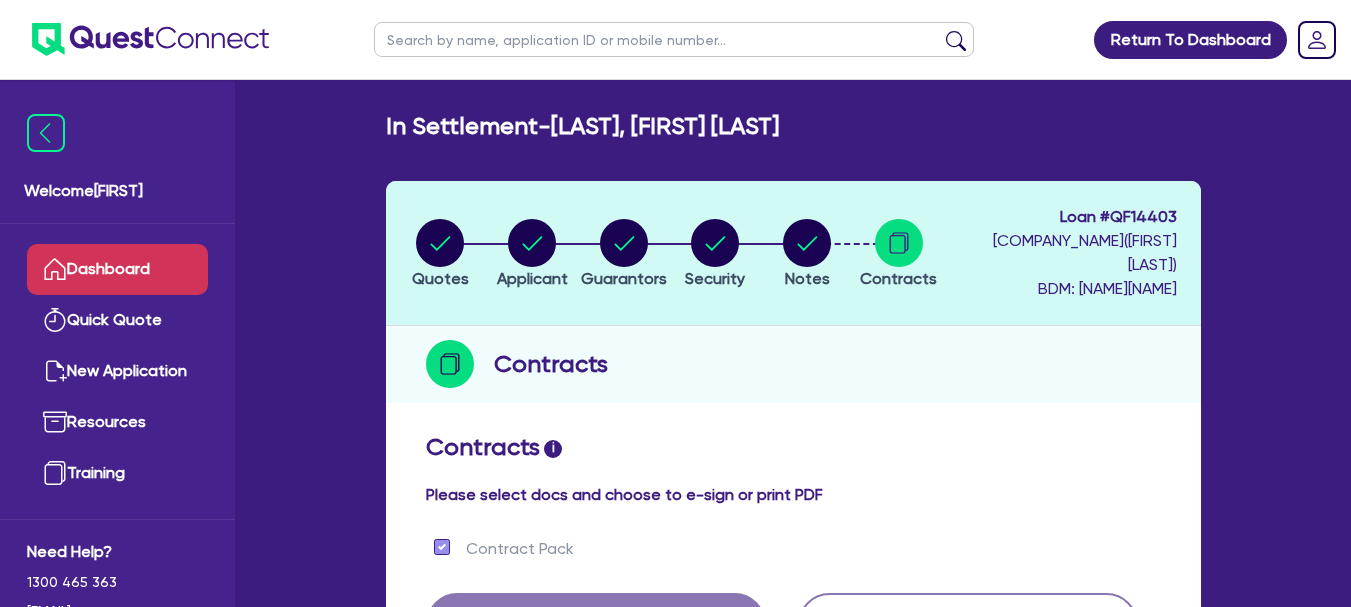 click on "Dashboard" at bounding box center [117, 269] 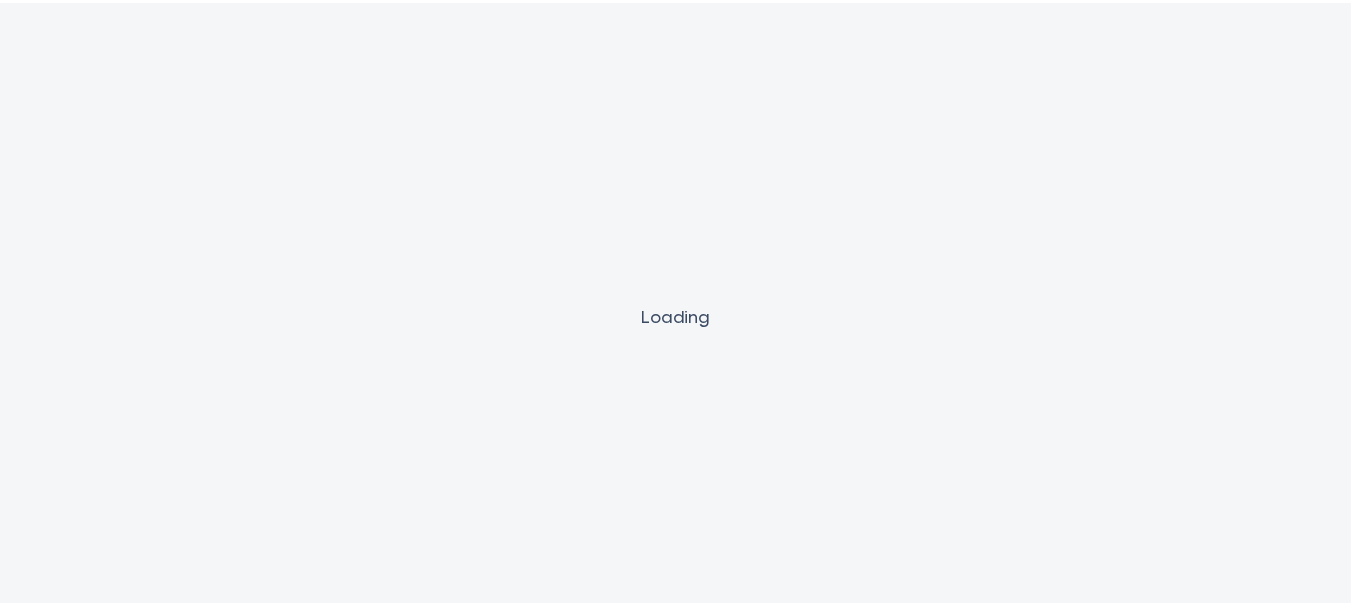 scroll, scrollTop: 0, scrollLeft: 0, axis: both 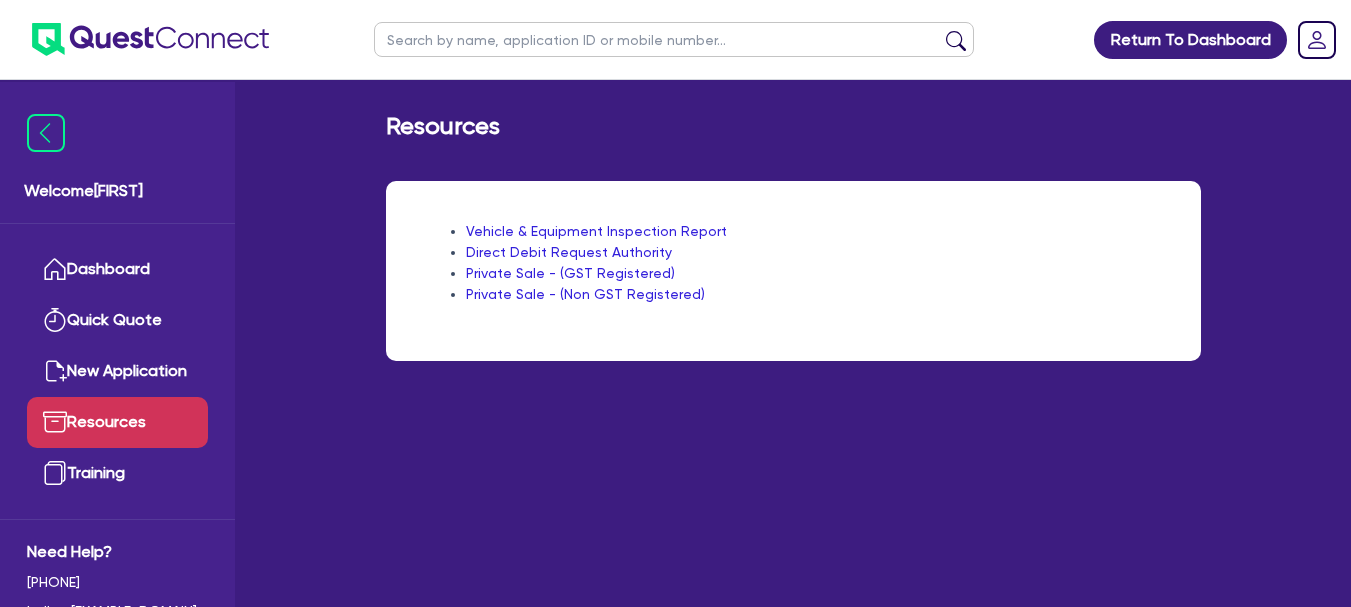 click on "Dashboard" at bounding box center [117, 269] 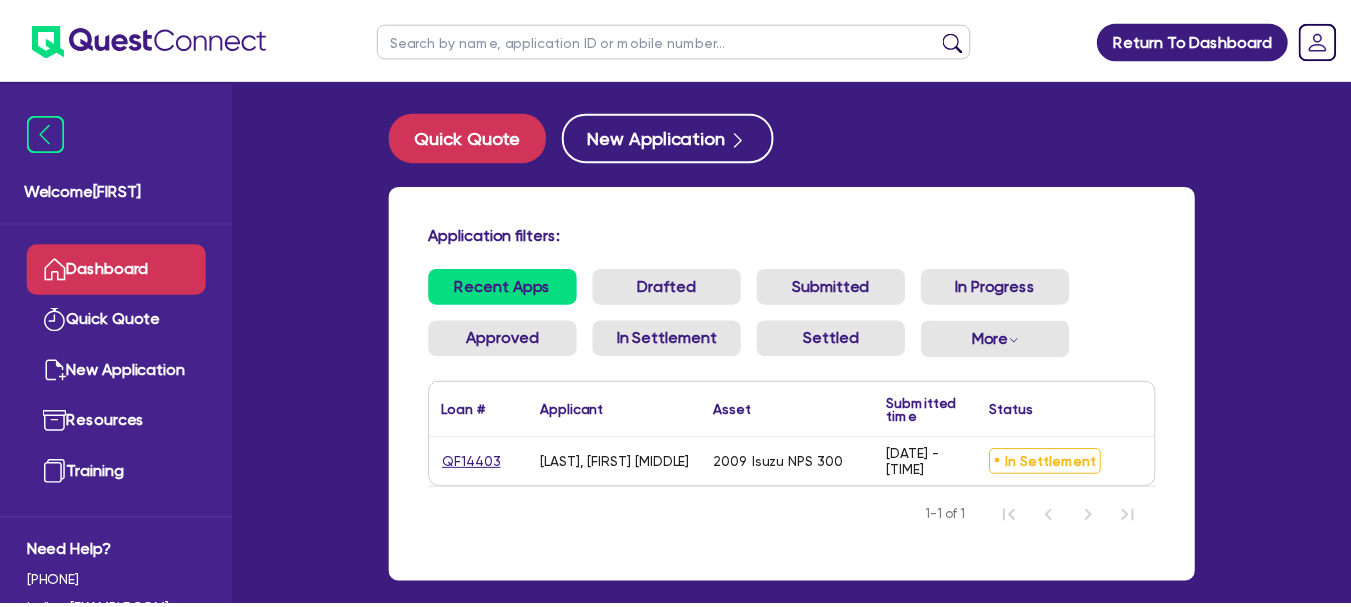 scroll, scrollTop: 0, scrollLeft: 0, axis: both 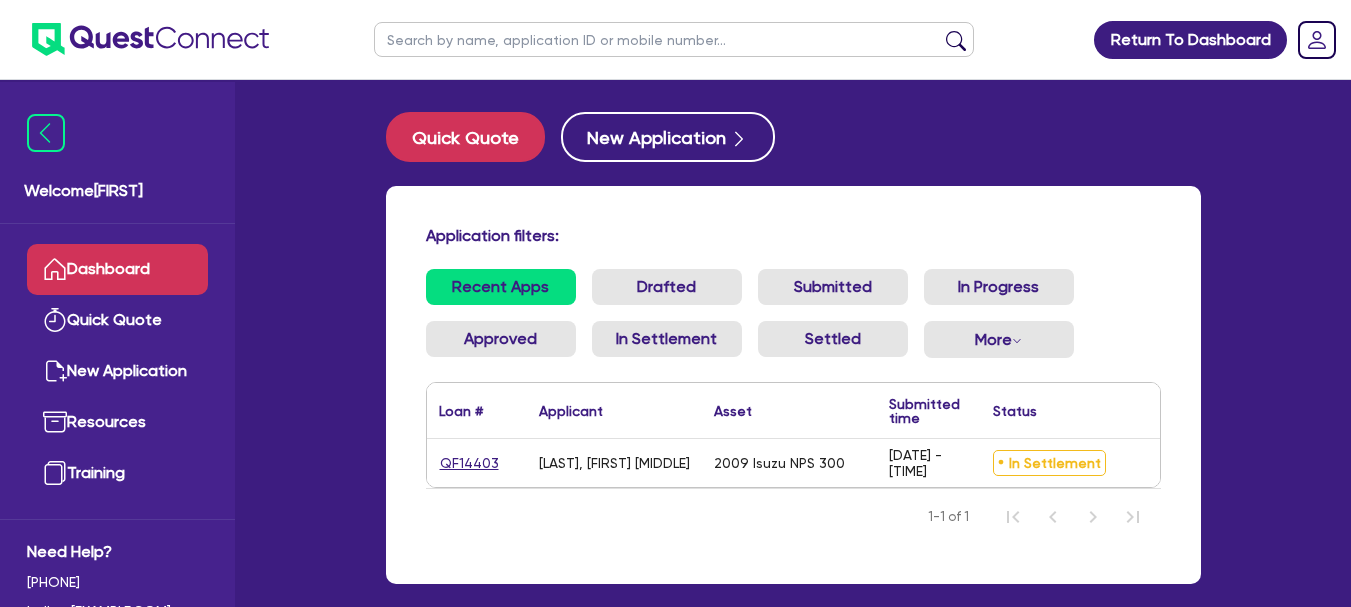 click on "Application filters: Recent Apps Drafted Submitted In Progress Approved In Settlement Settled More
Withdrawn Declined Loan # ▲ Applicant ▲ Asset Submitted time ▲ Status ▲ Amount financed Actions QF14403 SHARP, DEMI LOUISE 2009 Isuzu NPS 300 27/06/2025 - 10:36 In Settlement $50,000.00 Clone 1-1 of 1" at bounding box center (793, 385) 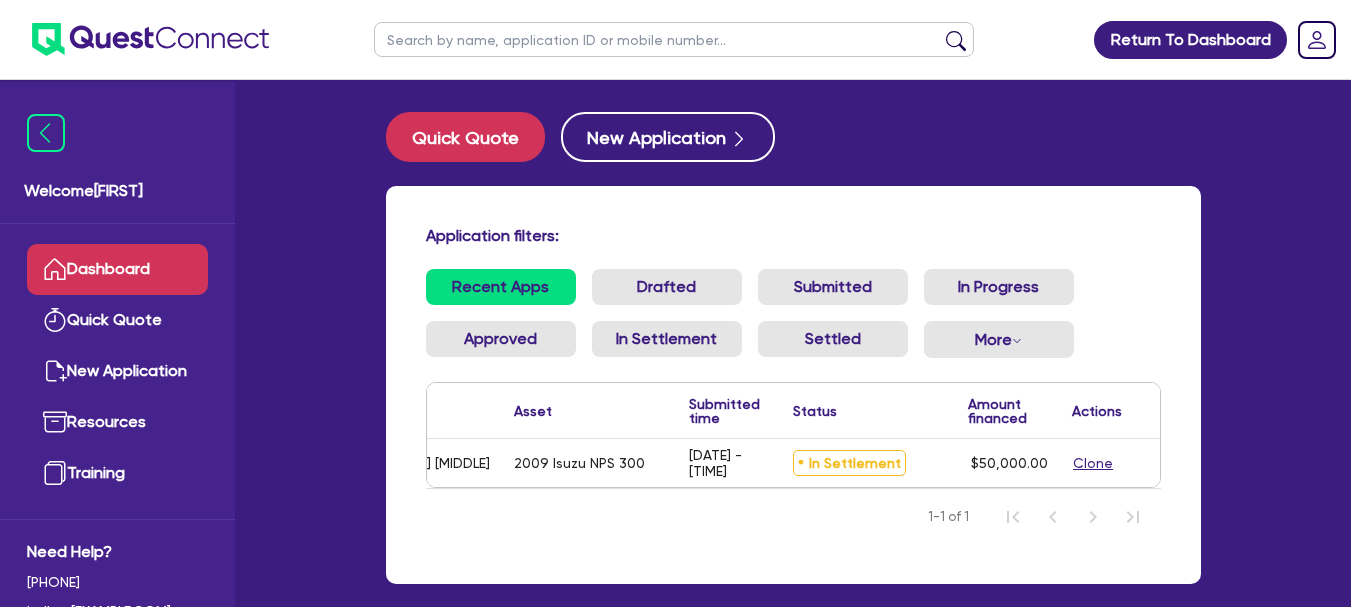 scroll, scrollTop: 0, scrollLeft: 0, axis: both 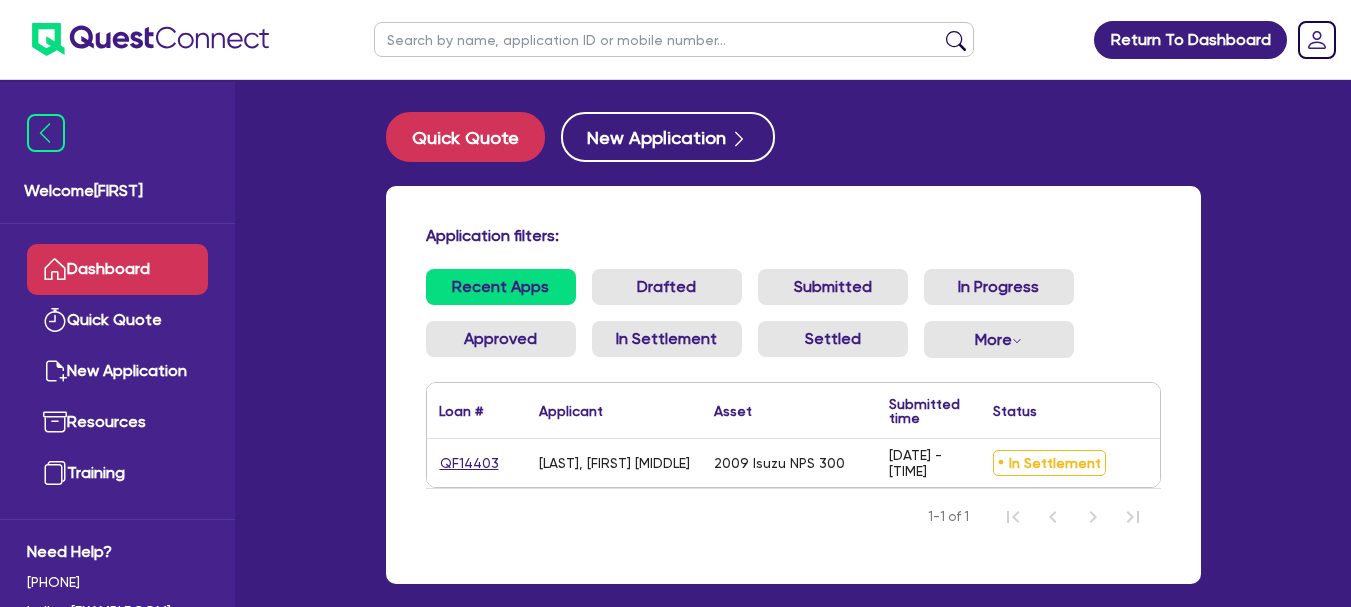 click on "1-1 of 1" at bounding box center [793, 516] 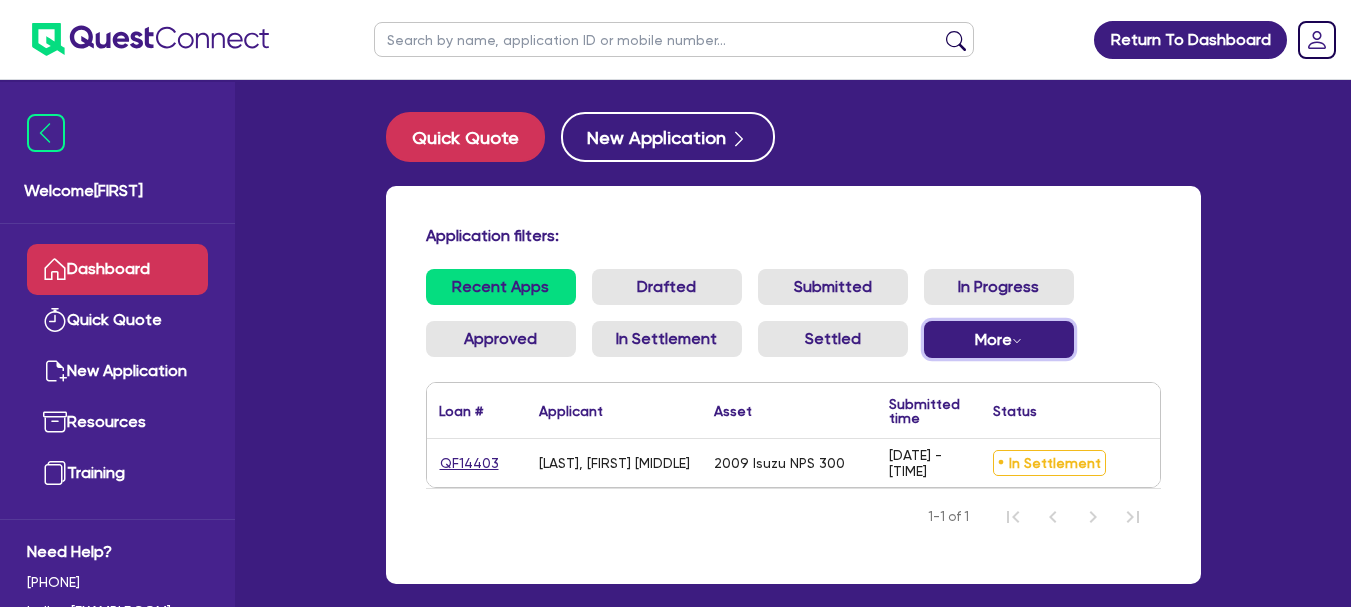 click on "More
Withdrawn Declined" at bounding box center [999, 339] 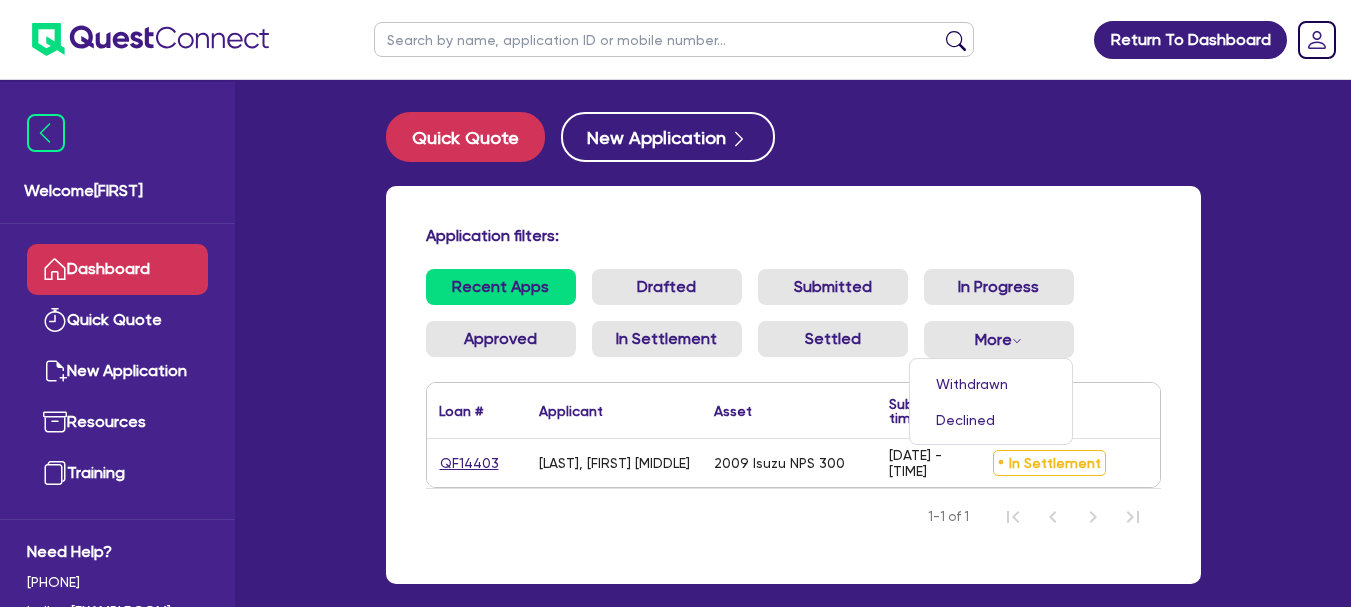 click on "Application filters: Recent Apps Drafted Submitted In Progress Approved In Settlement Settled More
Withdrawn Declined Loan # ▲ Applicant ▲ Asset Submitted time ▲ Status ▲ Amount financed Actions QF14403 SHARP, DEMI LOUISE 2009 Isuzu NPS 300 27/06/2025 - 10:36 In Settlement $50,000.00 Clone 1-1 of 1" at bounding box center (793, 385) 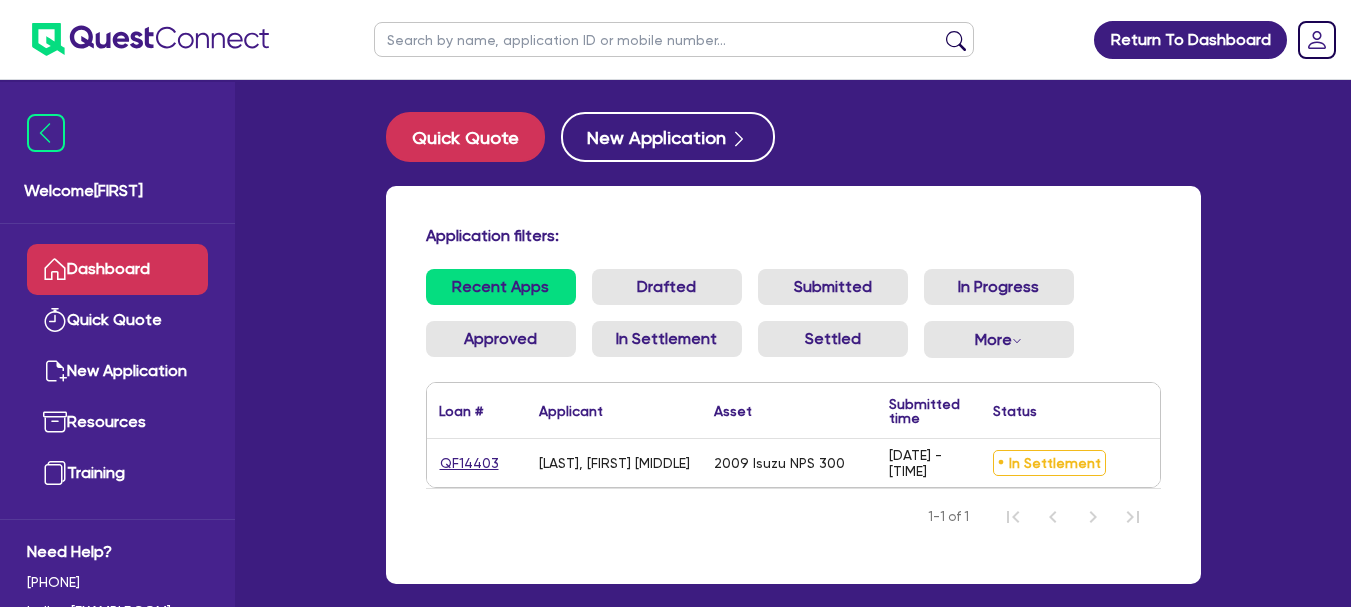 click on "Return To Dashboard
Edit Profile Logout Welcome  Kunal   Dashboard   Quick Quote   New Application   Resources     Training Need Help? 1300 465 363 hello@quest.finance credit@quest.finance settlements@quest.finance Quick Quote New Application
Application filters: Recent Apps Drafted Submitted In Progress Approved In Settlement Settled More
Withdrawn Declined Loan # ▲ Applicant ▲ Asset Submitted time ▲ Status ▲ Amount financed Actions QF14403 SHARP, DEMI LOUISE 2009 Isuzu NPS 300 27/06/2025 - 10:36 In Settlement $50,000.00 Clone 1-1 of 1 Withdraw application  x Are you sure you want to proceed with this action? Cancel Withdraw © Copyright  2025  Oneteam Capital Pty Ltd T/as Quest Finance Technologies" at bounding box center (675, 353) 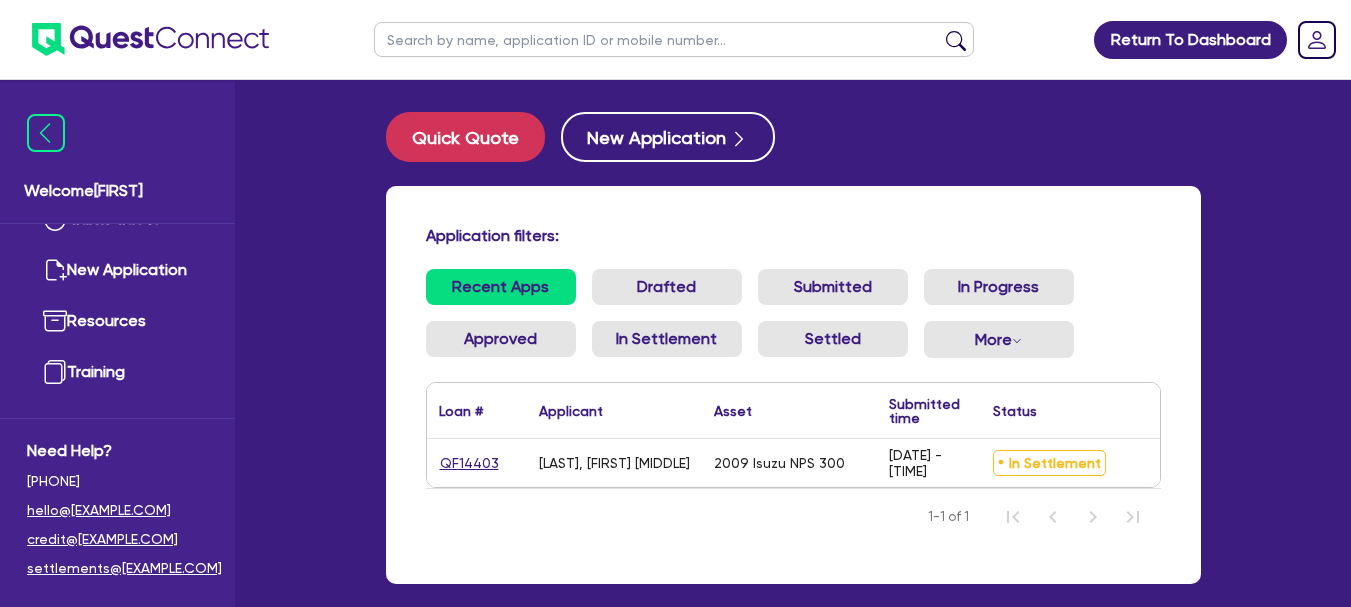scroll, scrollTop: 0, scrollLeft: 0, axis: both 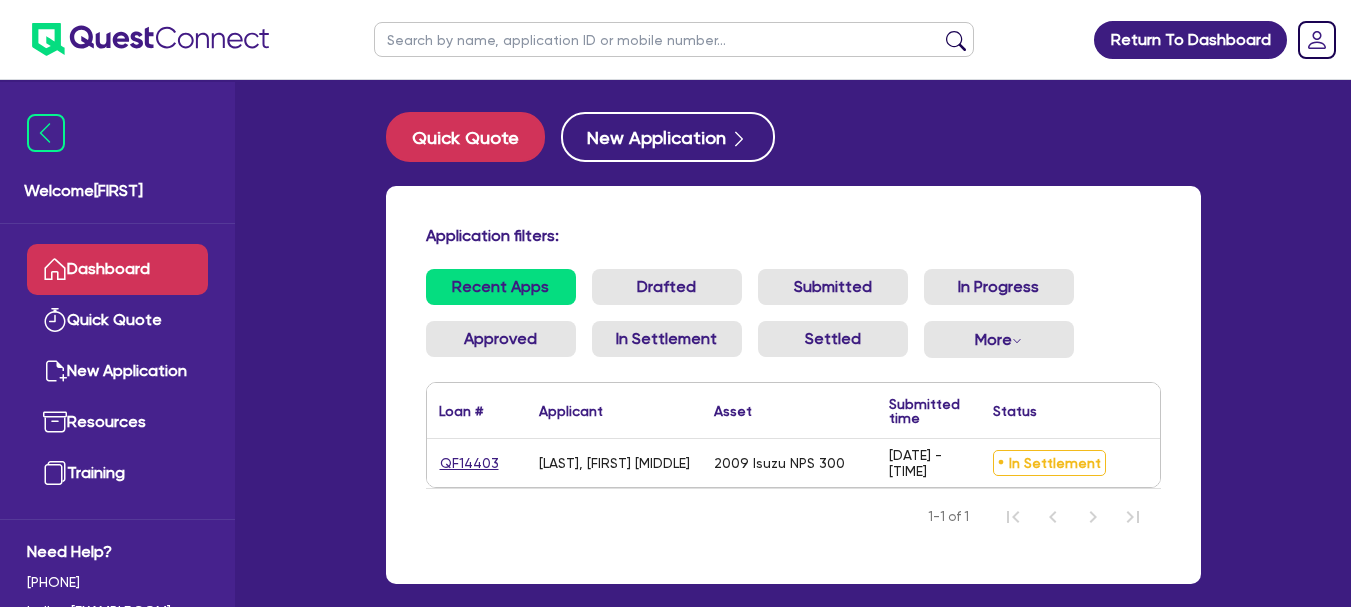 click on "Welcome  Kunal   Dashboard   Quick Quote   New Application   Resources     Training Need Help? 1300 465 363 hello@quest.finance credit@quest.finance settlements@quest.finance Quick Quote New Application
Application filters: Recent Apps Drafted Submitted In Progress Approved In Settlement Settled More
Withdrawn Declined Loan # ▲ Applicant ▲ Asset Submitted time ▲ Status ▲ Amount financed Actions QF14403 SHARP, DEMI LOUISE 2009 Isuzu NPS 300 27/06/2025 - 10:36 In Settlement $50,000.00 Clone 1-1 of 1 Withdraw application  x Are you sure you want to proceed with this action? Cancel Withdraw © Copyright  2025  Oneteam Capital Pty Ltd T/as Quest Finance Technologies" at bounding box center [676, 353] 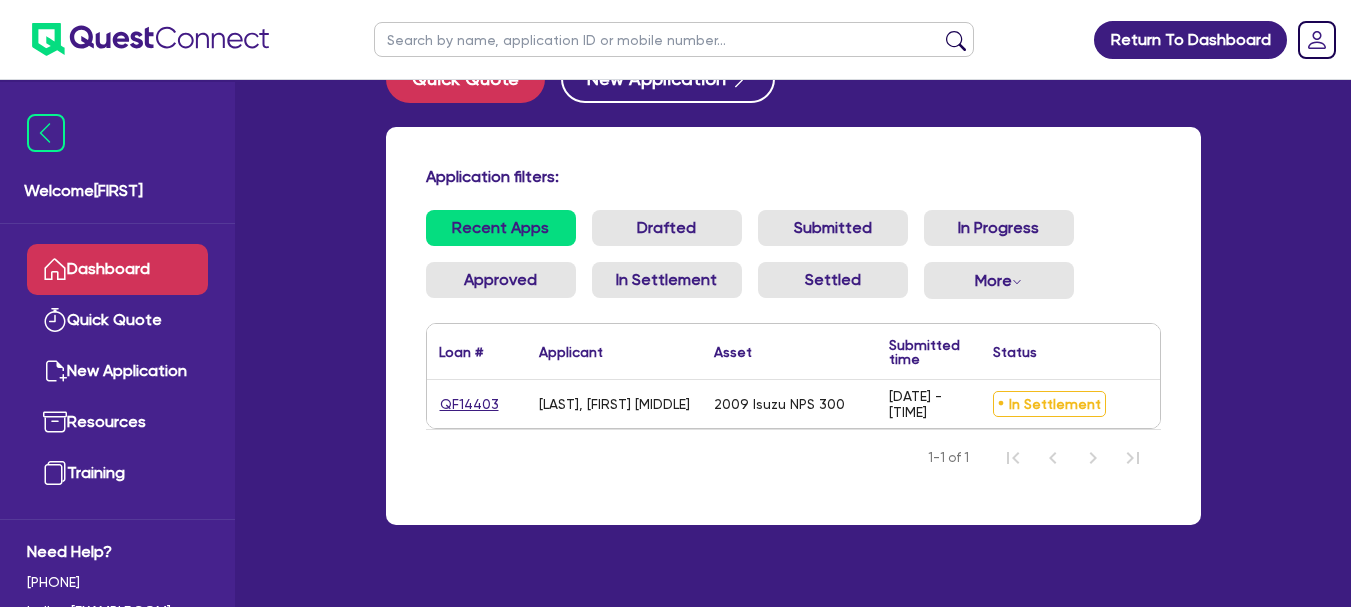 scroll, scrollTop: 114, scrollLeft: 0, axis: vertical 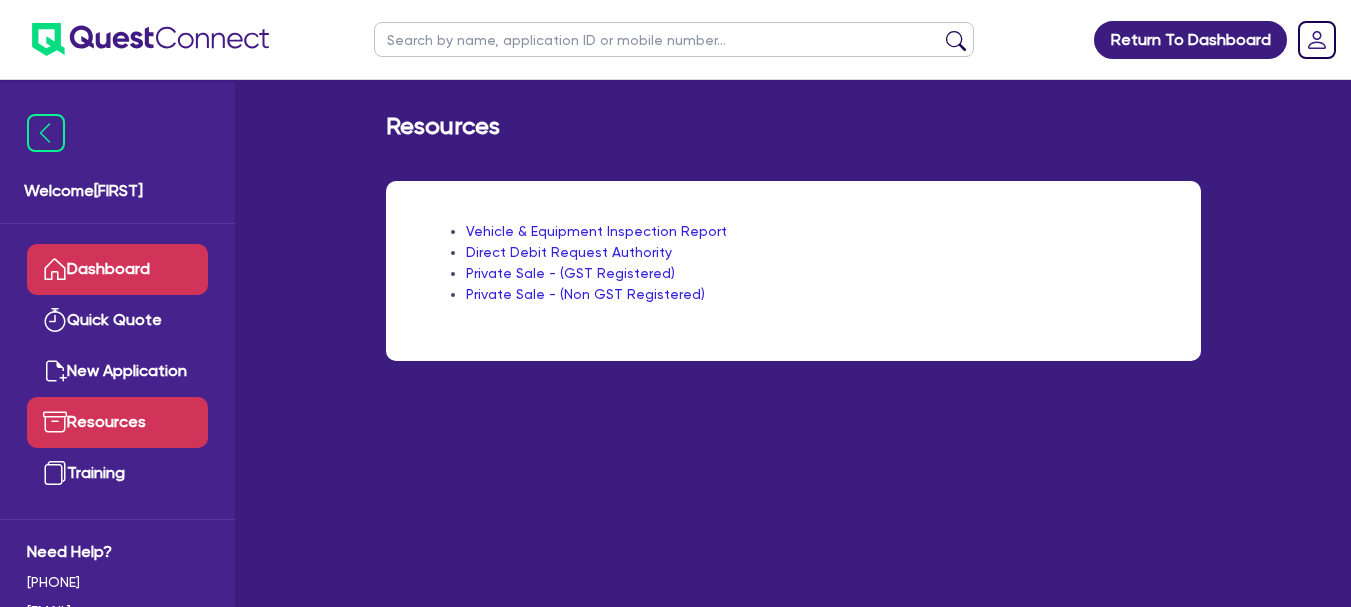 click on "Dashboard" at bounding box center [117, 269] 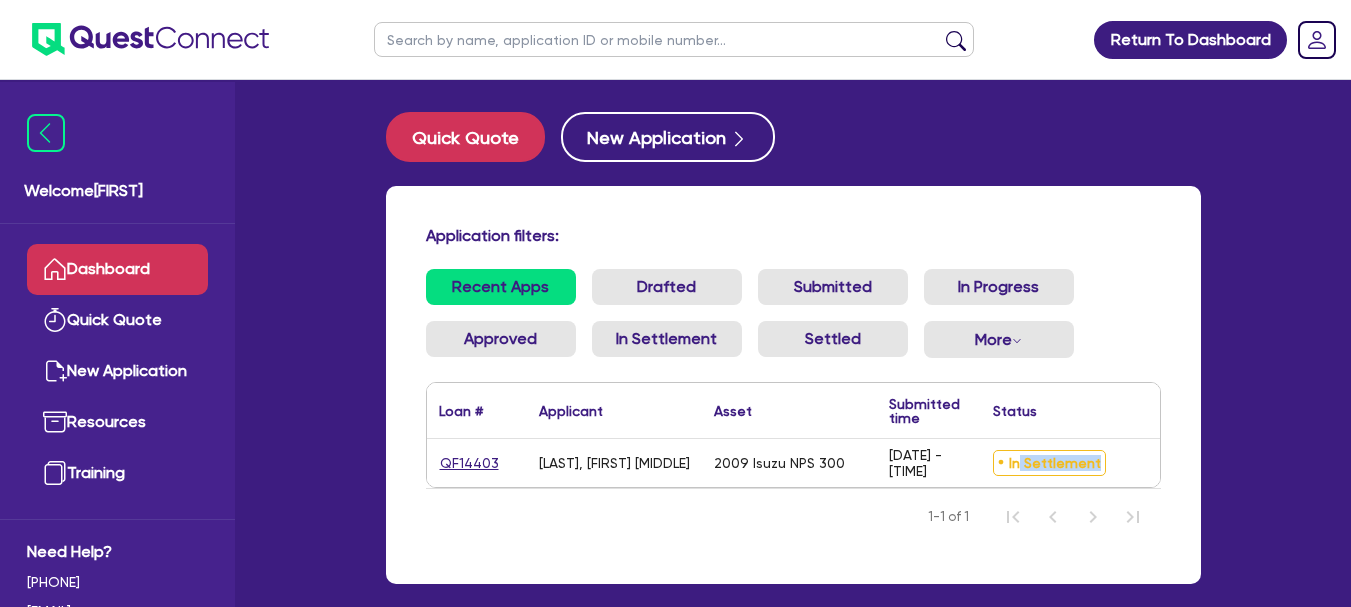 scroll, scrollTop: 0, scrollLeft: 200, axis: horizontal 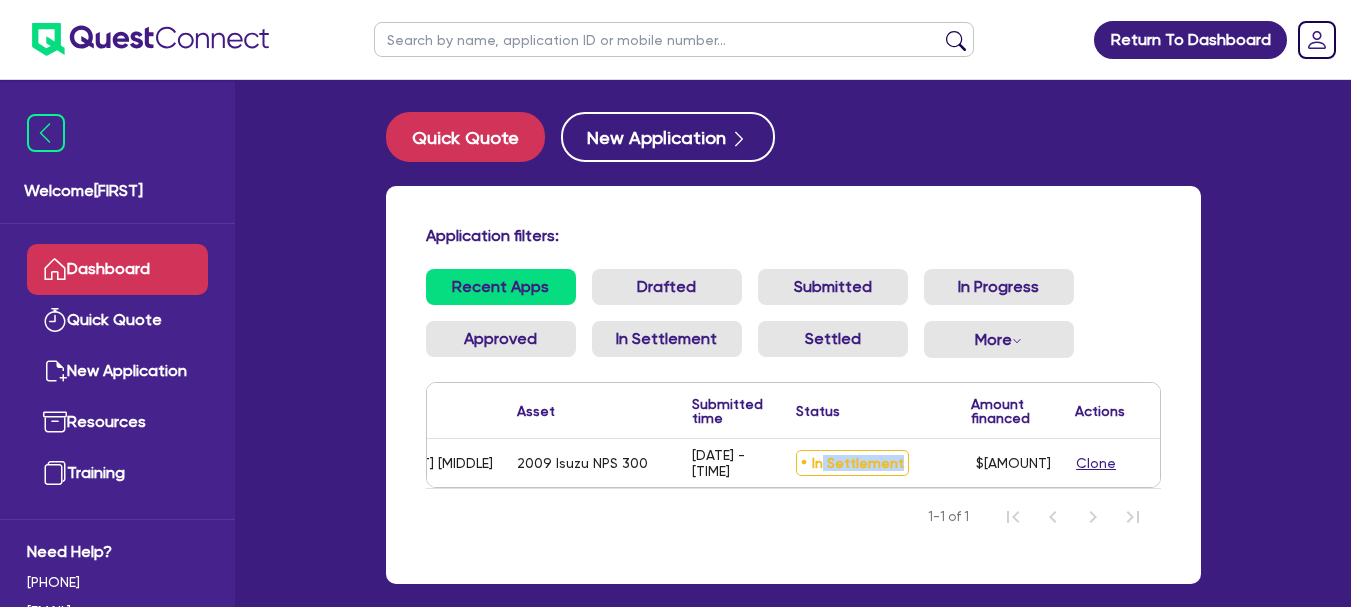 drag, startPoint x: 1016, startPoint y: 463, endPoint x: 1128, endPoint y: 486, distance: 114.33722 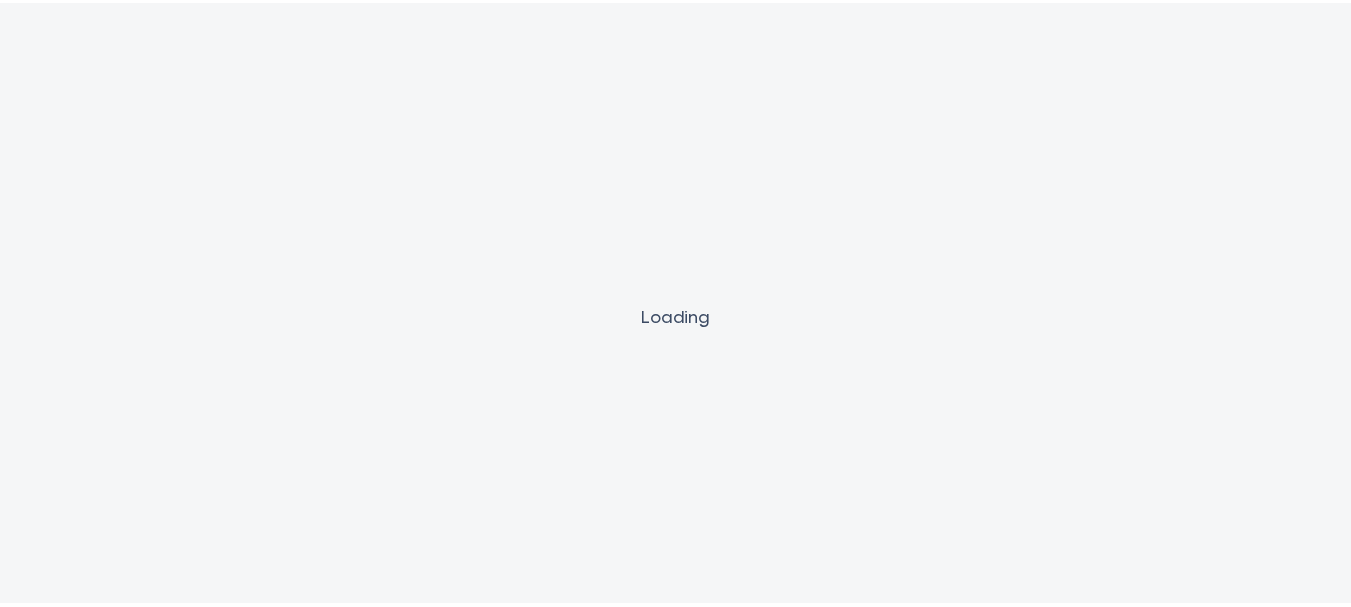 scroll, scrollTop: 0, scrollLeft: 0, axis: both 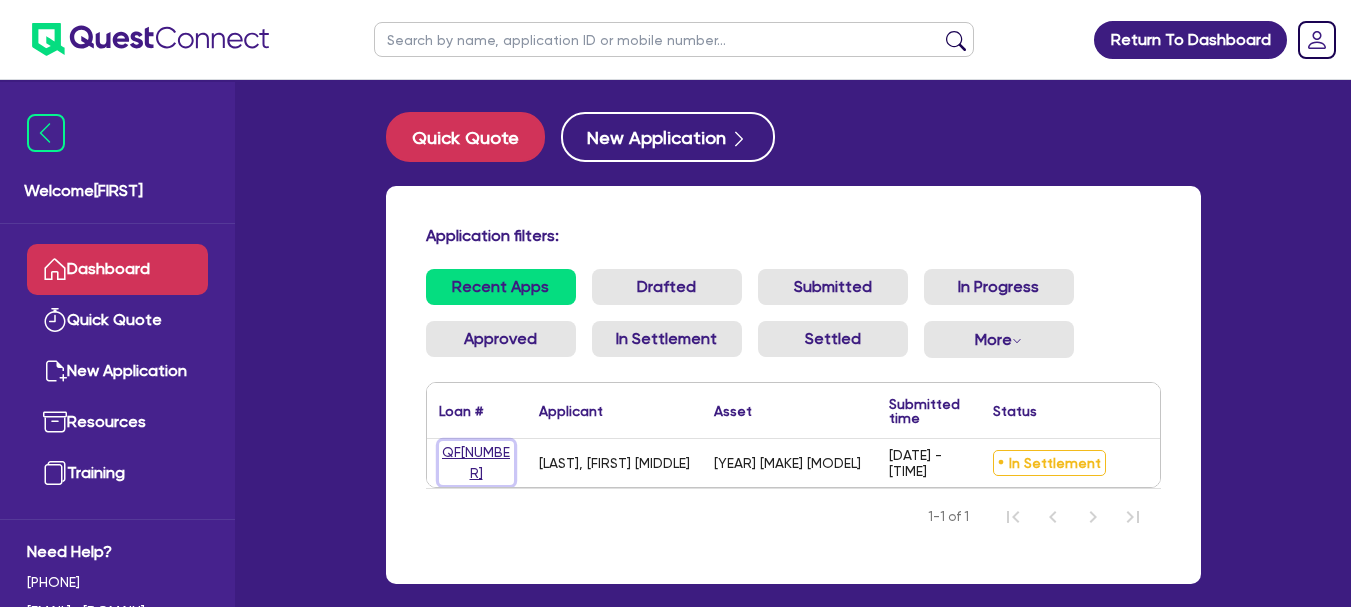 click on "QF[NUMBER]" at bounding box center [476, 463] 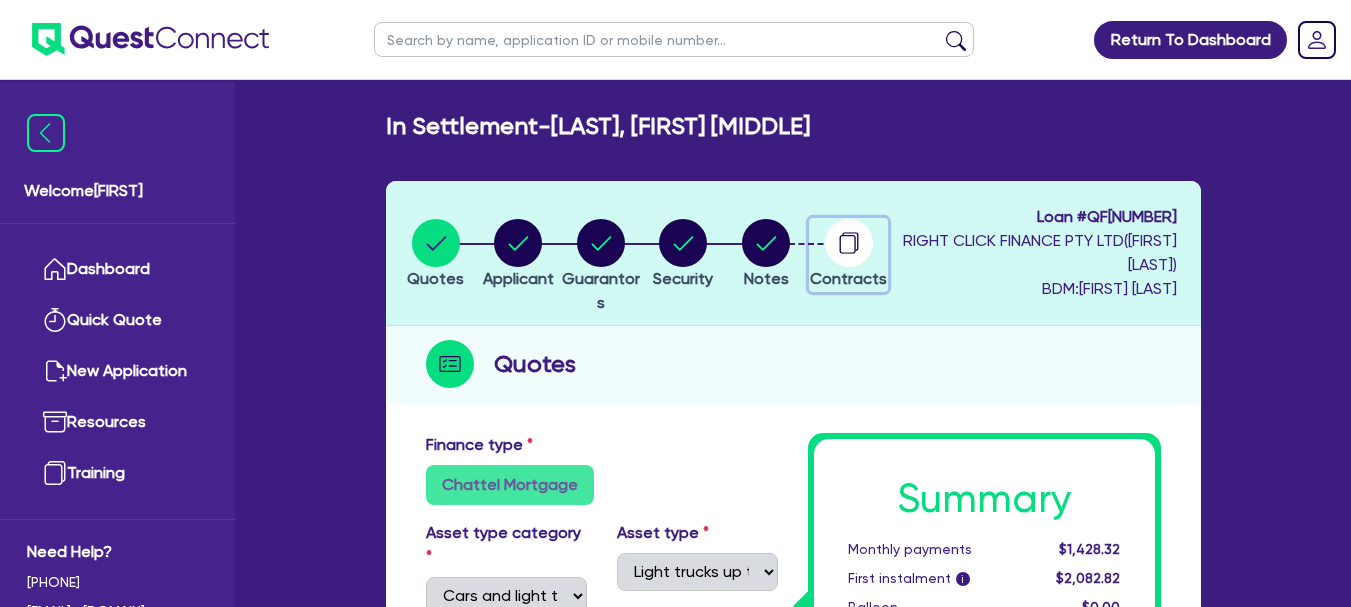 click at bounding box center [849, 243] 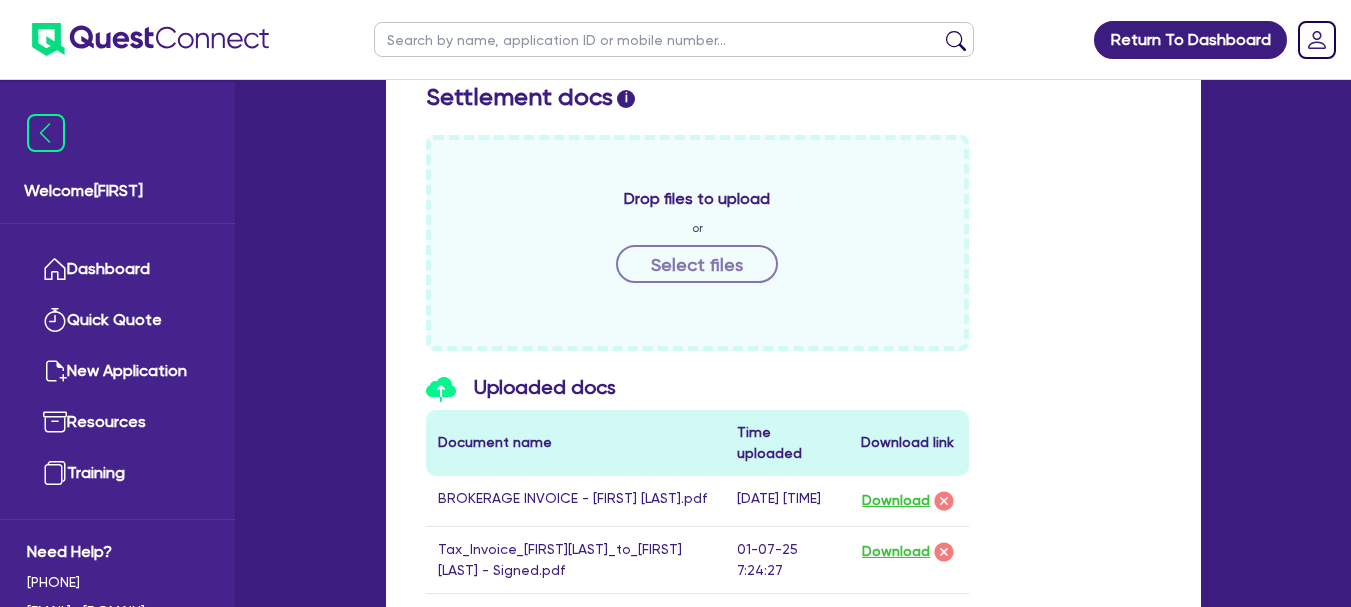 scroll, scrollTop: 1200, scrollLeft: 0, axis: vertical 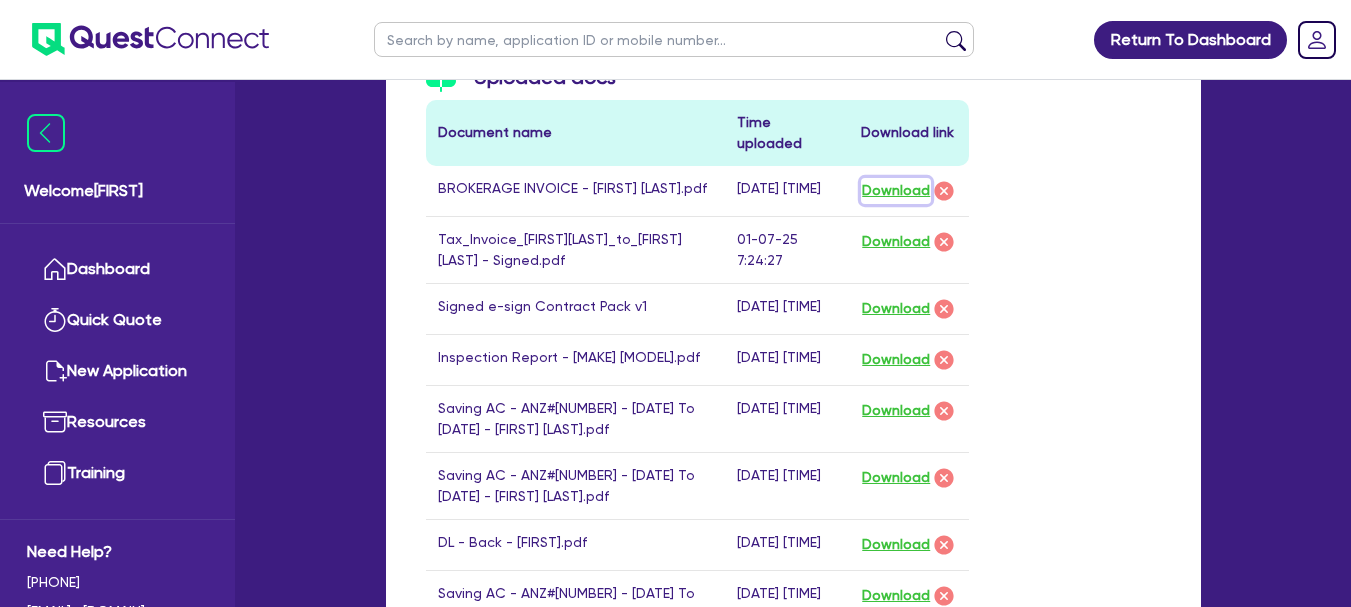 click on "Download" at bounding box center [896, 191] 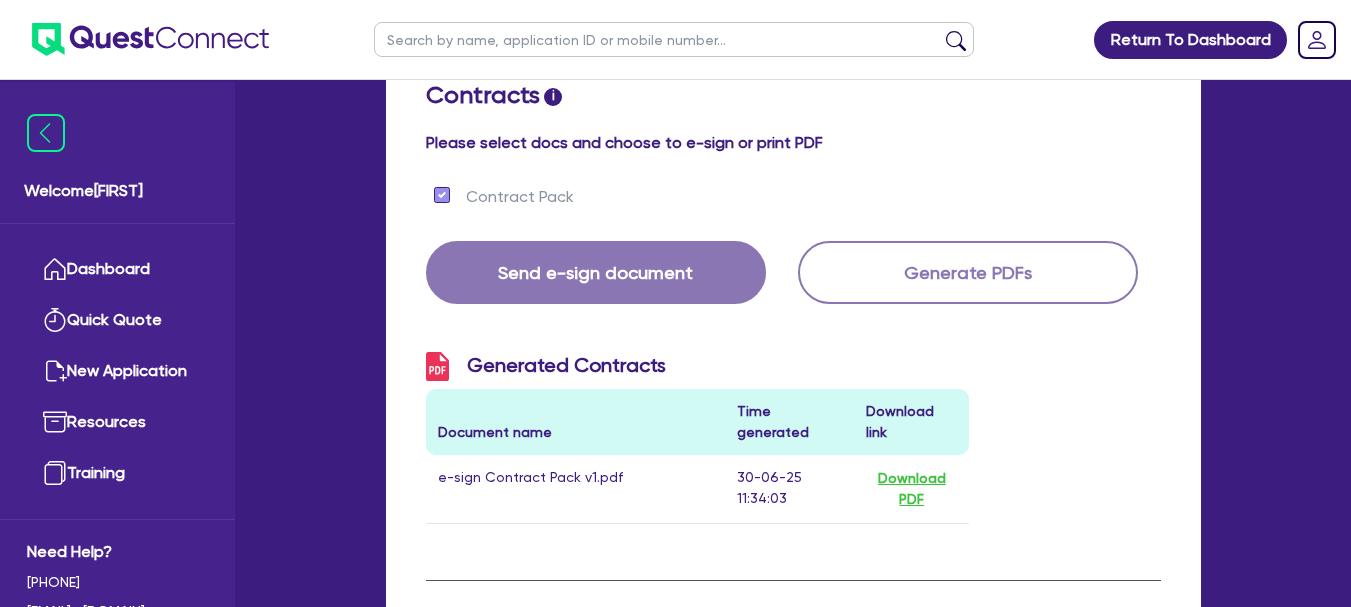 scroll, scrollTop: 400, scrollLeft: 0, axis: vertical 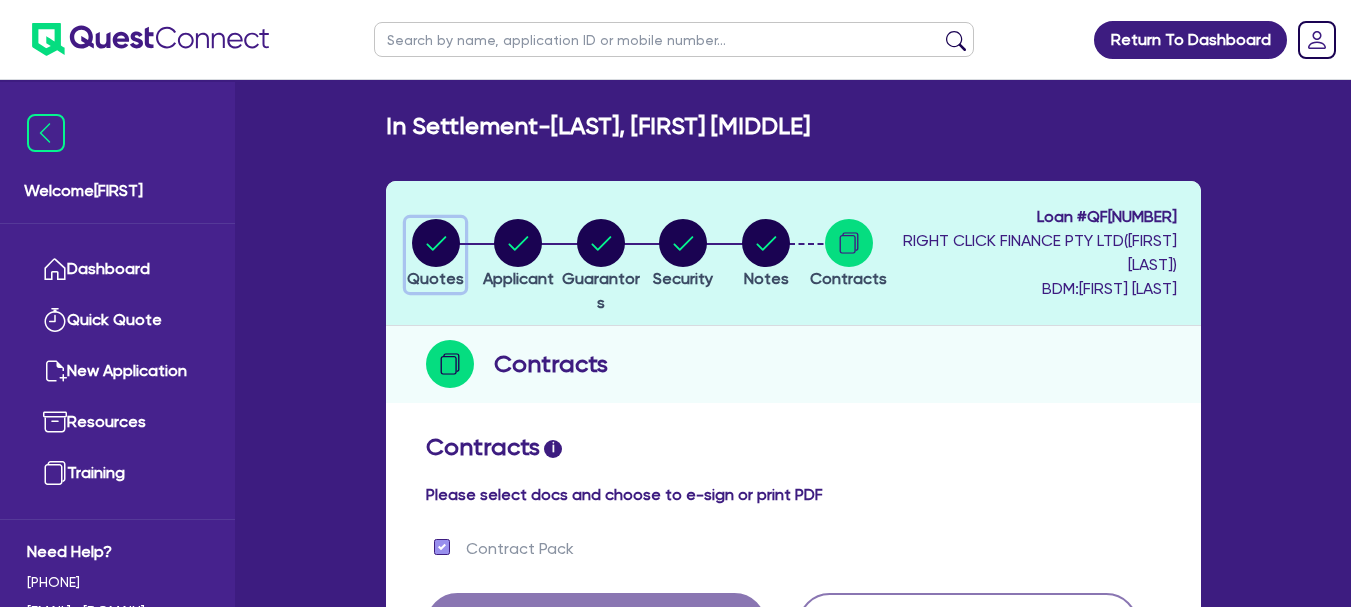 click at bounding box center (436, 243) 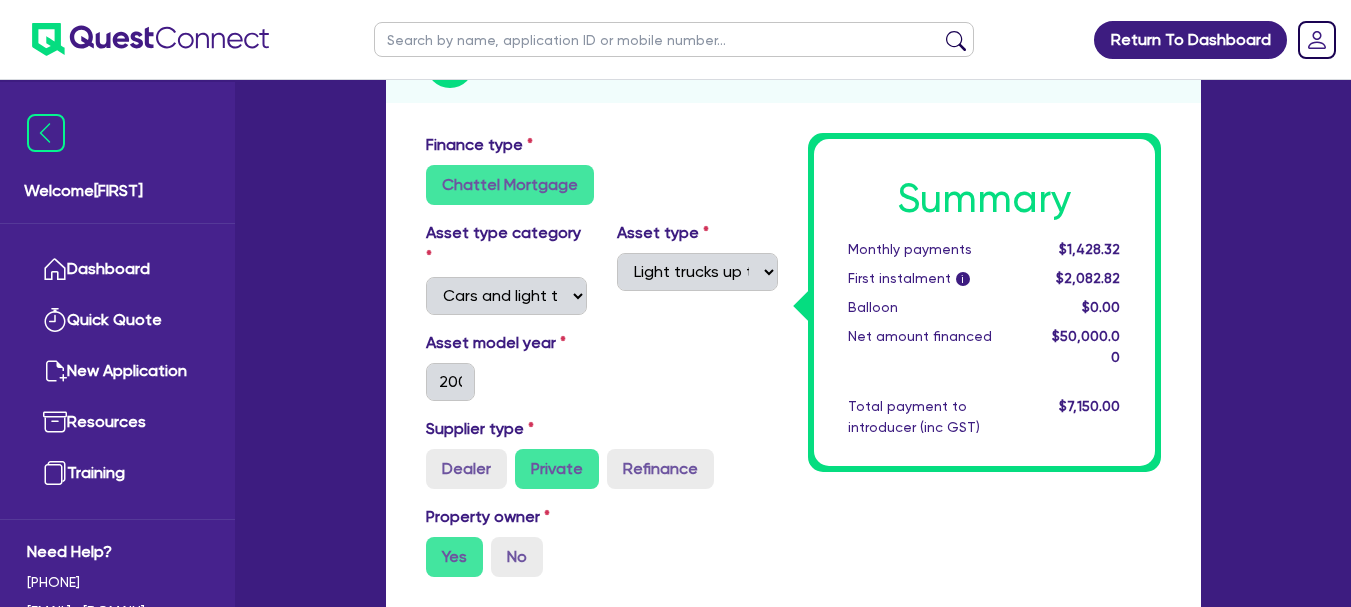 click on "Asset model year [YEAR]" at bounding box center (602, 374) 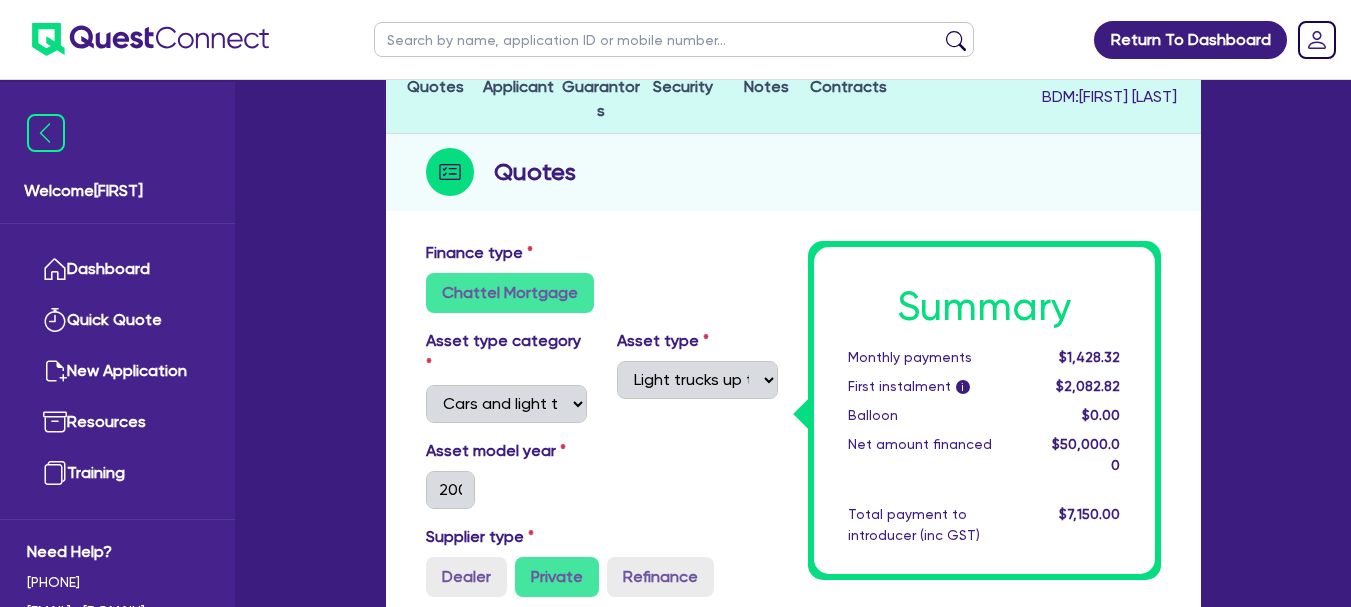 scroll, scrollTop: 200, scrollLeft: 0, axis: vertical 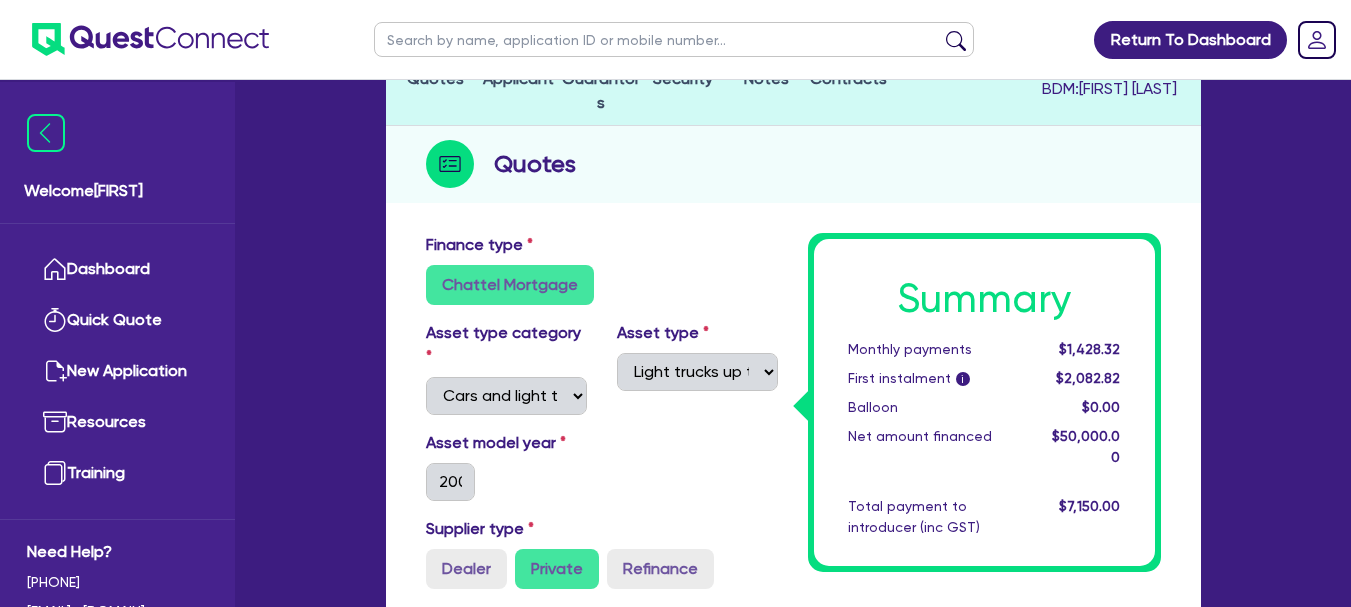 click on "Quotes Finance type Chattel Mortgage Asset type category Select Cars and light trucks Primary assets Secondary assets Tertiary assets Asset type Select Passenger vehicles Vans and utes Light trucks up to 4.5 tonne Asset model year [YEAR] Supplier type Dealer Private Refinance Property owner Yes No Quote Purchase price [PRICE] Cash deposit [PRICE] Trade in Payout amount Balloon Brokerage (ex GST) [NUMBER] [PRICE] Term (years) [NUMBER] [NUMBER] [NUMBER] [NUMBER] [NUMBER] Payment cycle Monthly Financier rate i [RATE] Manual rate Payment type Advance i [PRICE]" at bounding box center [676, 769] 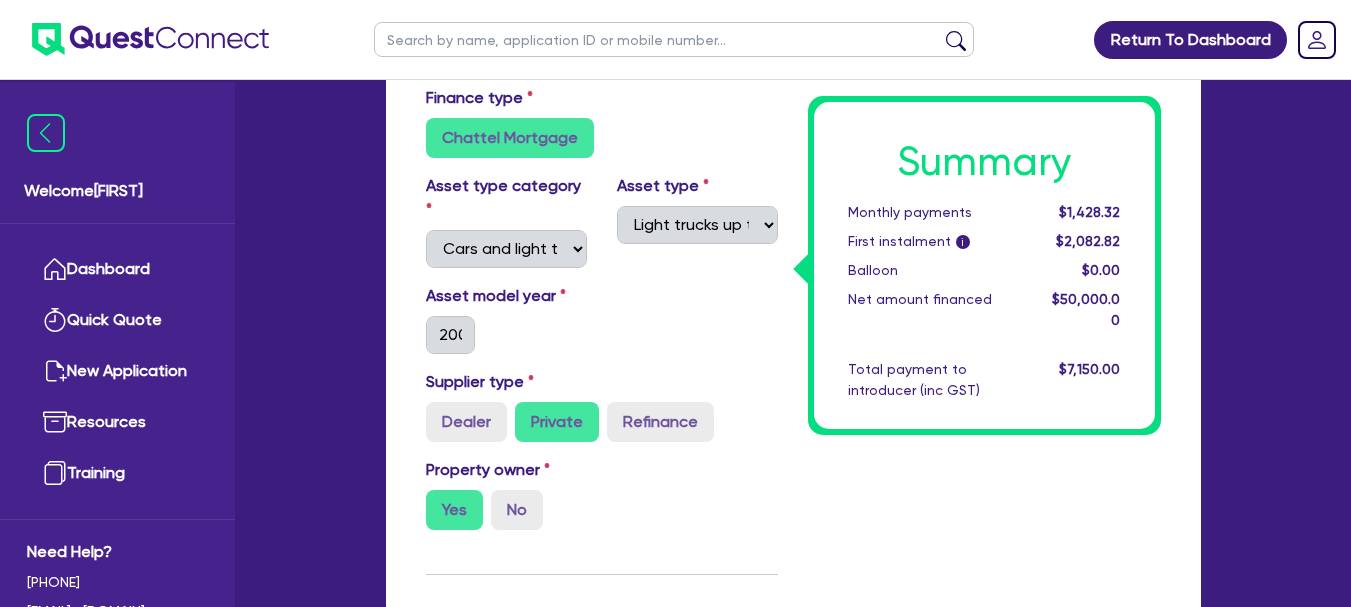 scroll, scrollTop: 400, scrollLeft: 0, axis: vertical 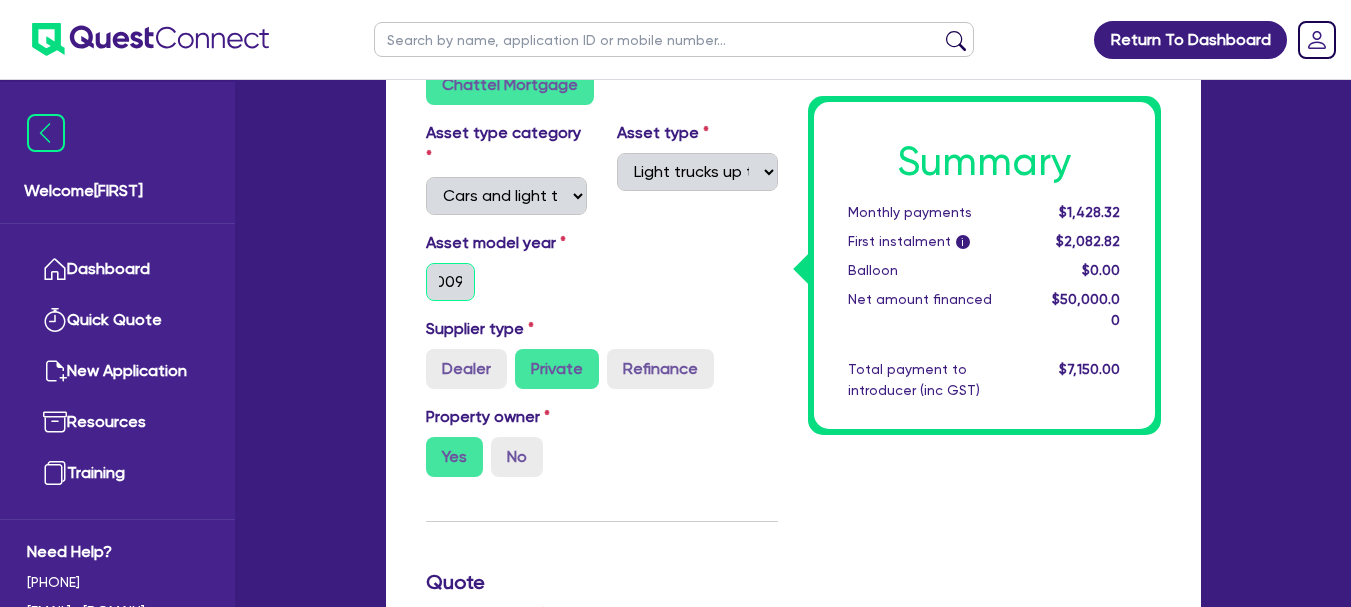 drag, startPoint x: 453, startPoint y: 261, endPoint x: 518, endPoint y: 256, distance: 65.192024 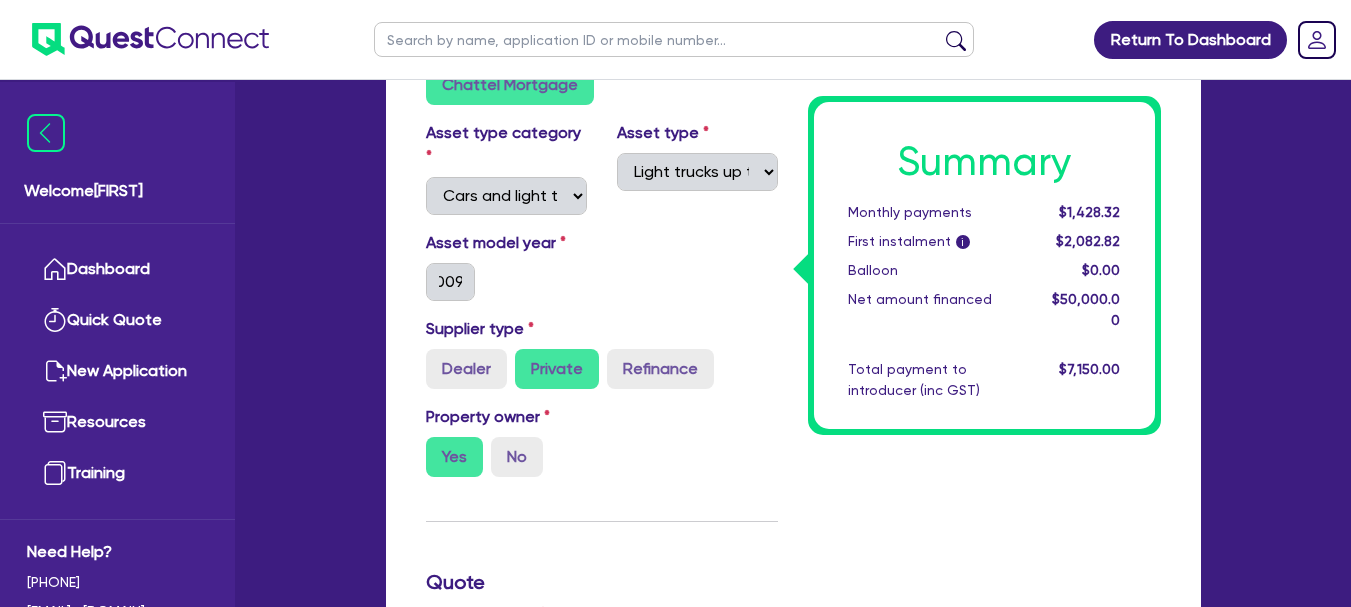 click on "Asset model year [YEAR]" at bounding box center (506, 266) 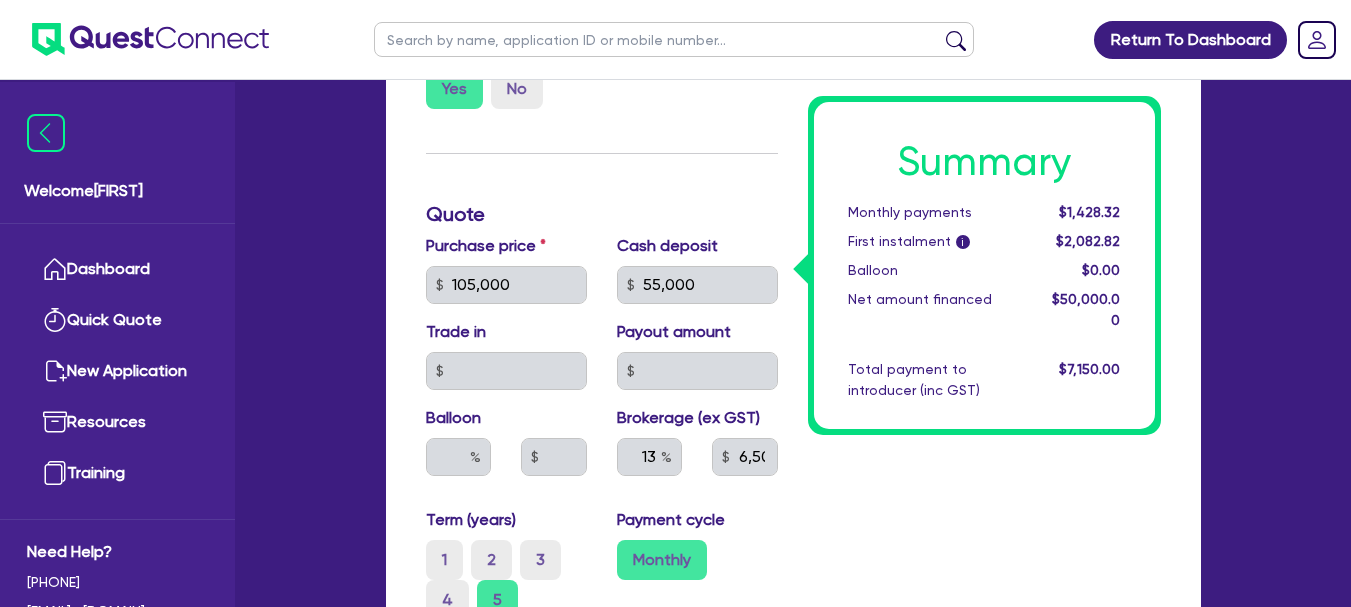 scroll, scrollTop: 800, scrollLeft: 0, axis: vertical 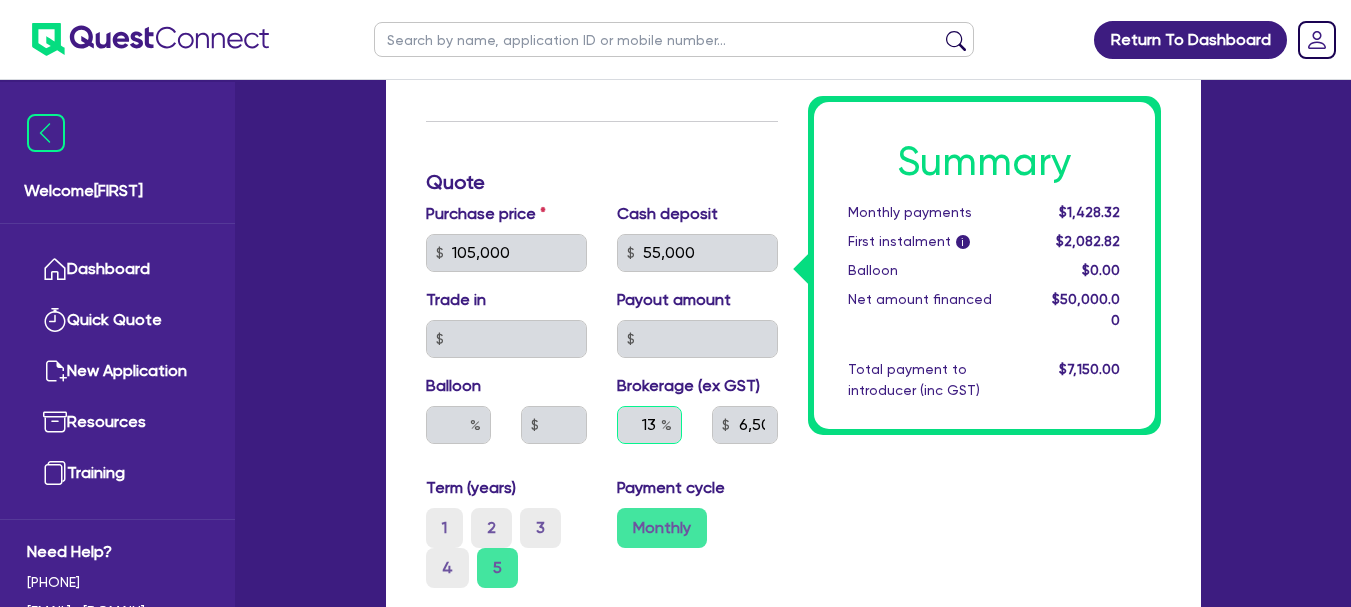 click on "13" at bounding box center (650, 425) 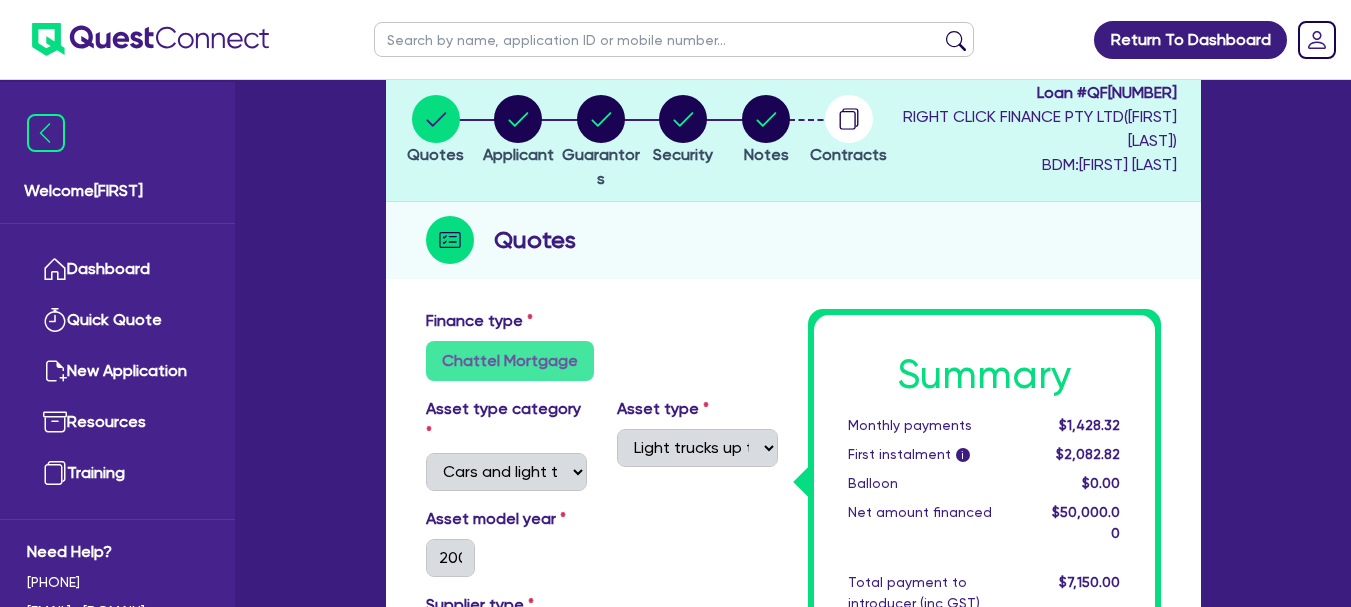 scroll, scrollTop: 0, scrollLeft: 0, axis: both 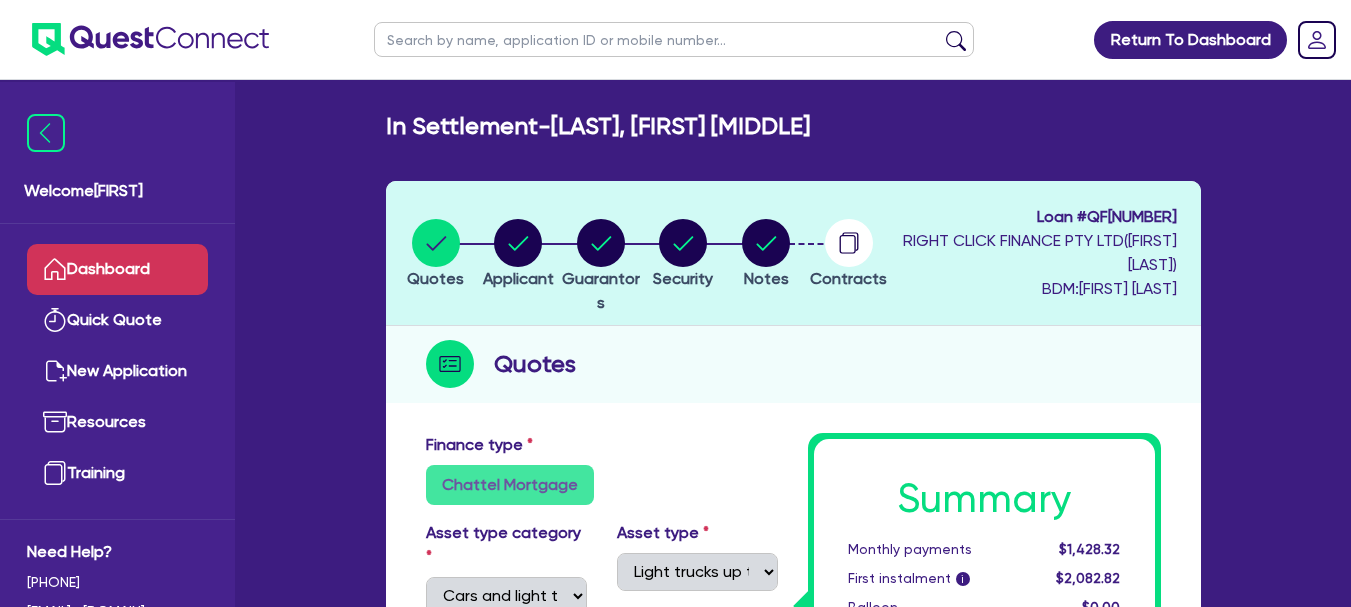 click on "Dashboard" at bounding box center [117, 269] 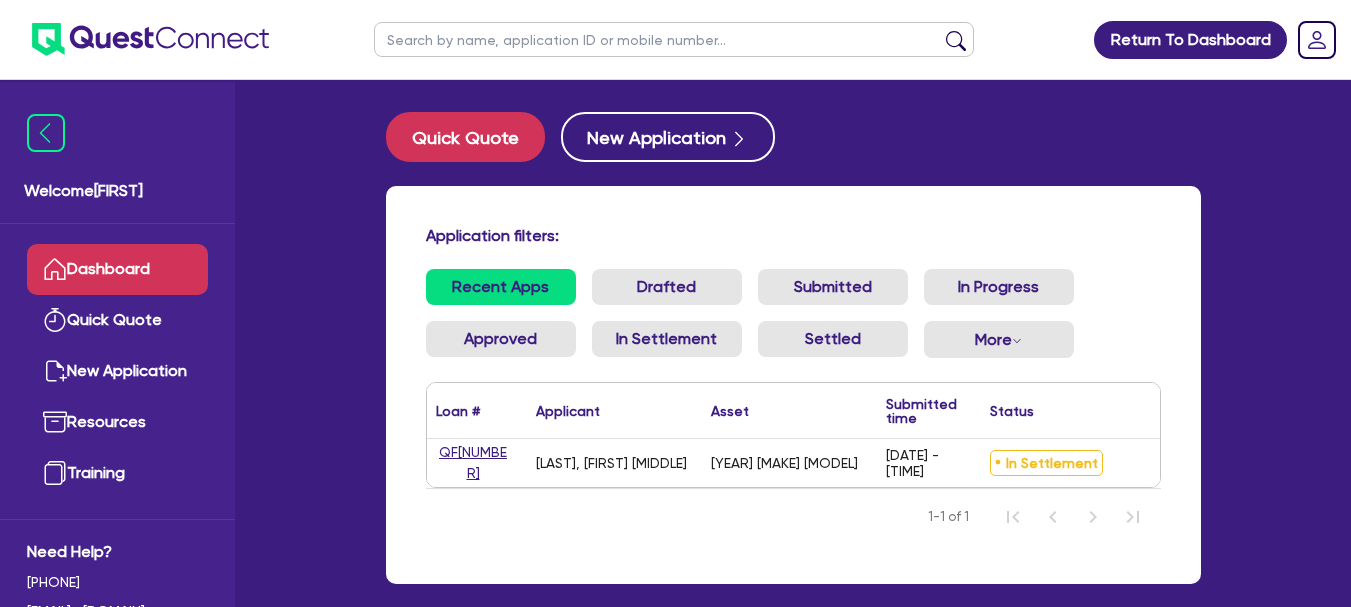 scroll, scrollTop: 0, scrollLeft: 0, axis: both 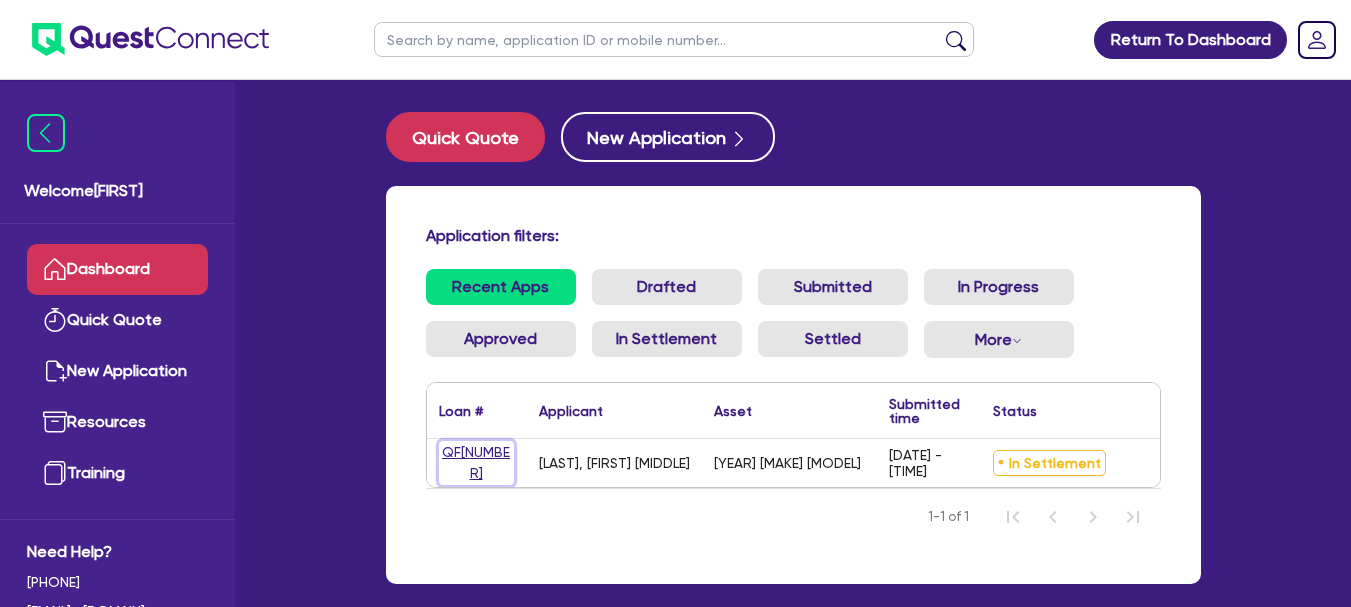 click on "QF[NUMBER]" at bounding box center (476, 463) 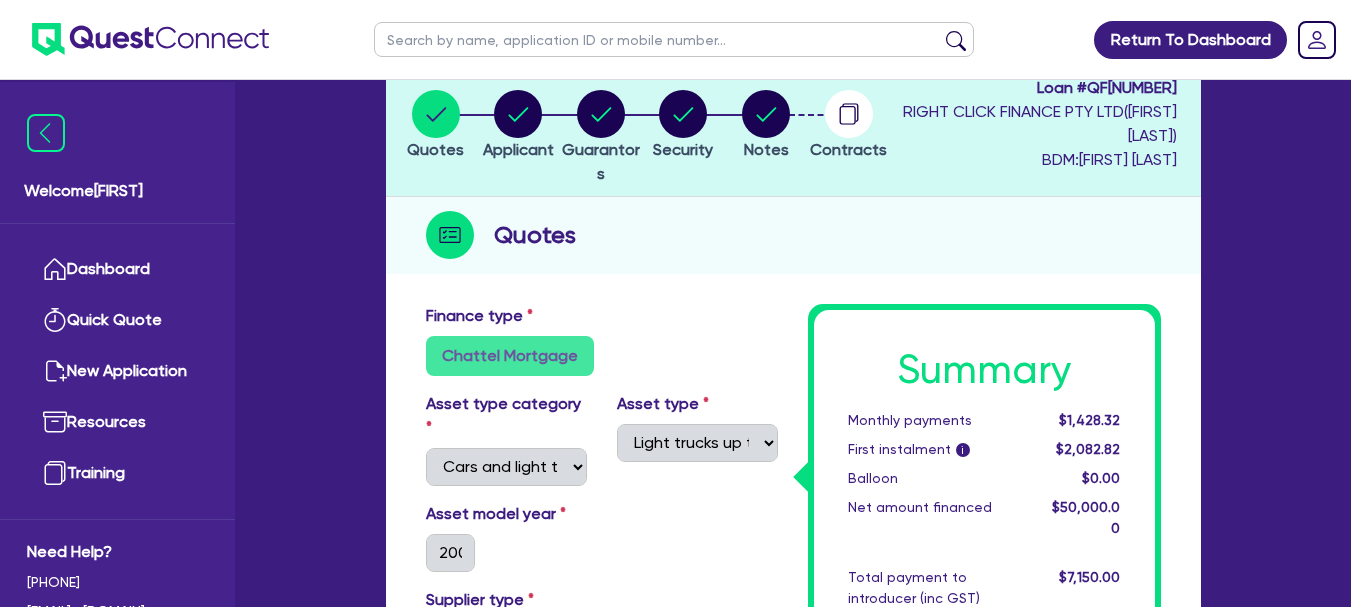 scroll, scrollTop: 0, scrollLeft: 0, axis: both 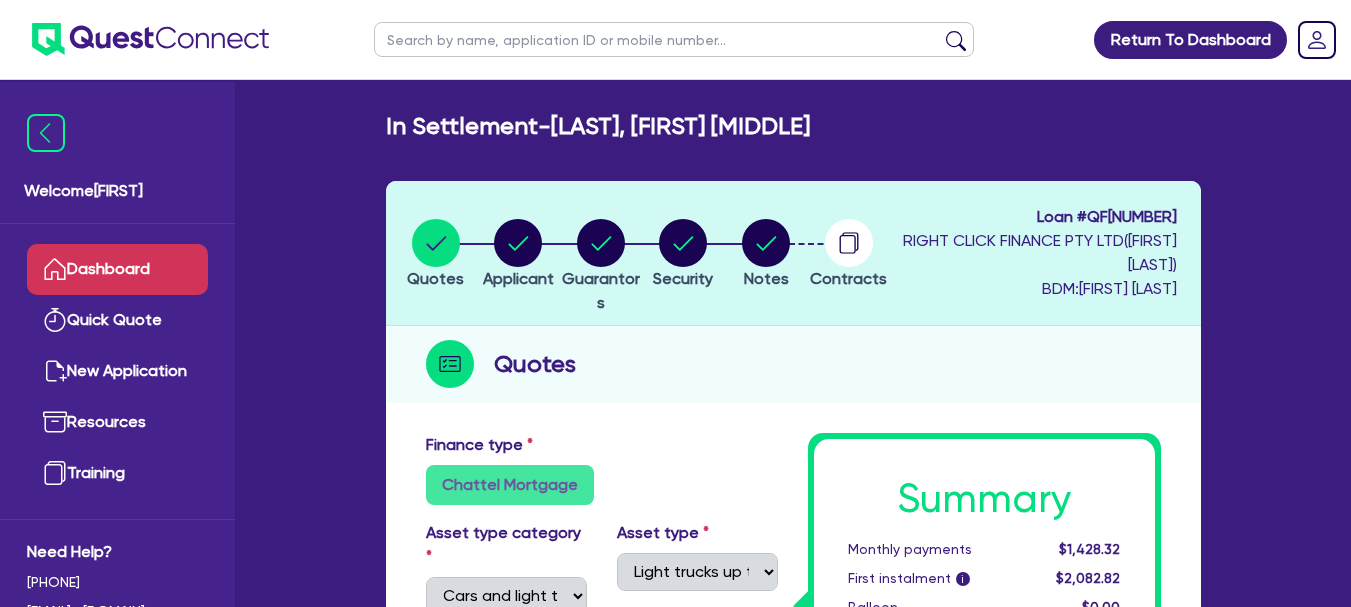 click on "Dashboard" at bounding box center [117, 269] 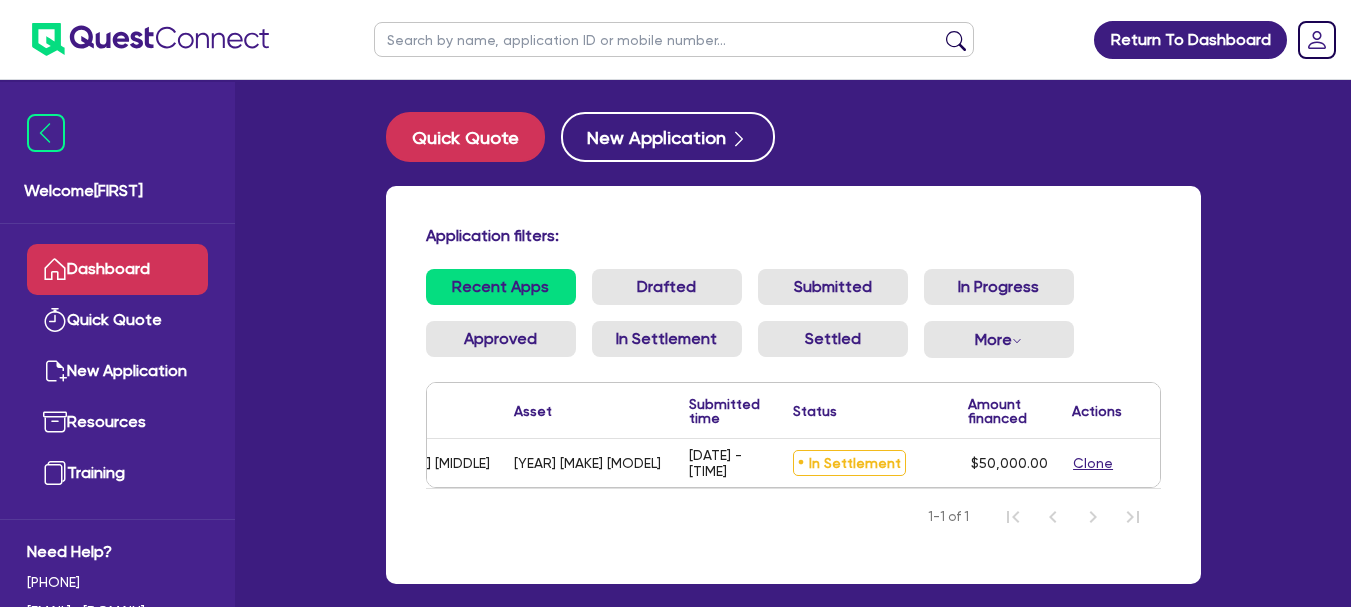 scroll, scrollTop: 0, scrollLeft: 0, axis: both 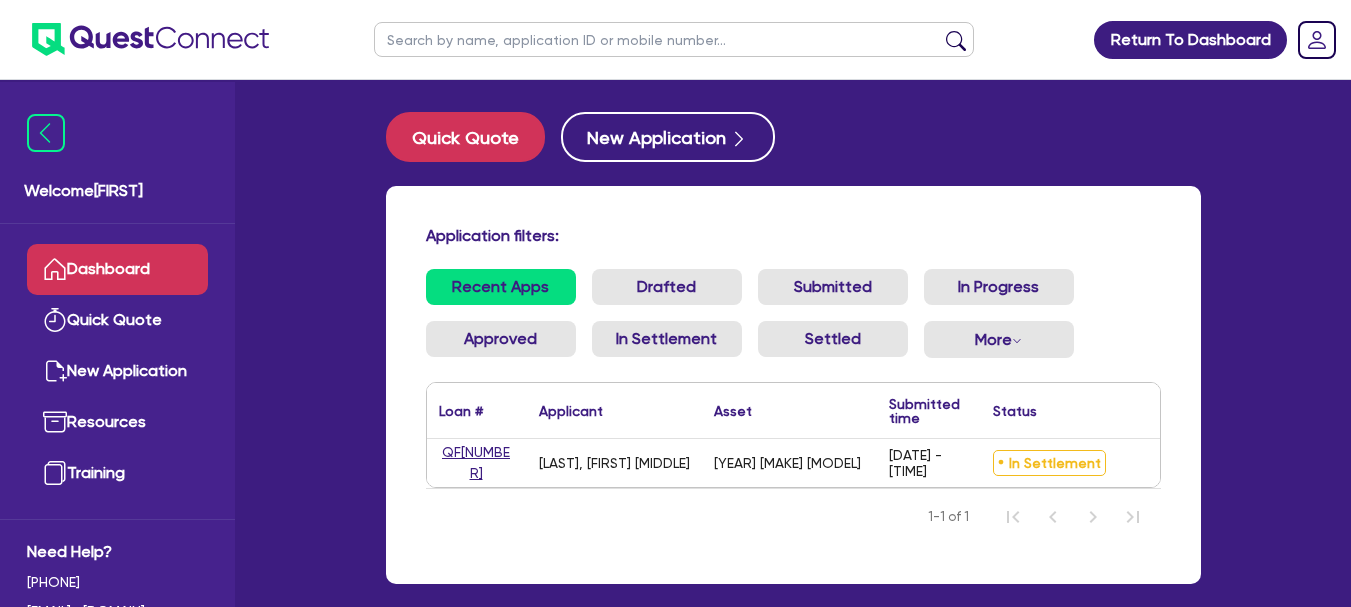 click on "Quick Quote New Application" at bounding box center (793, 137) 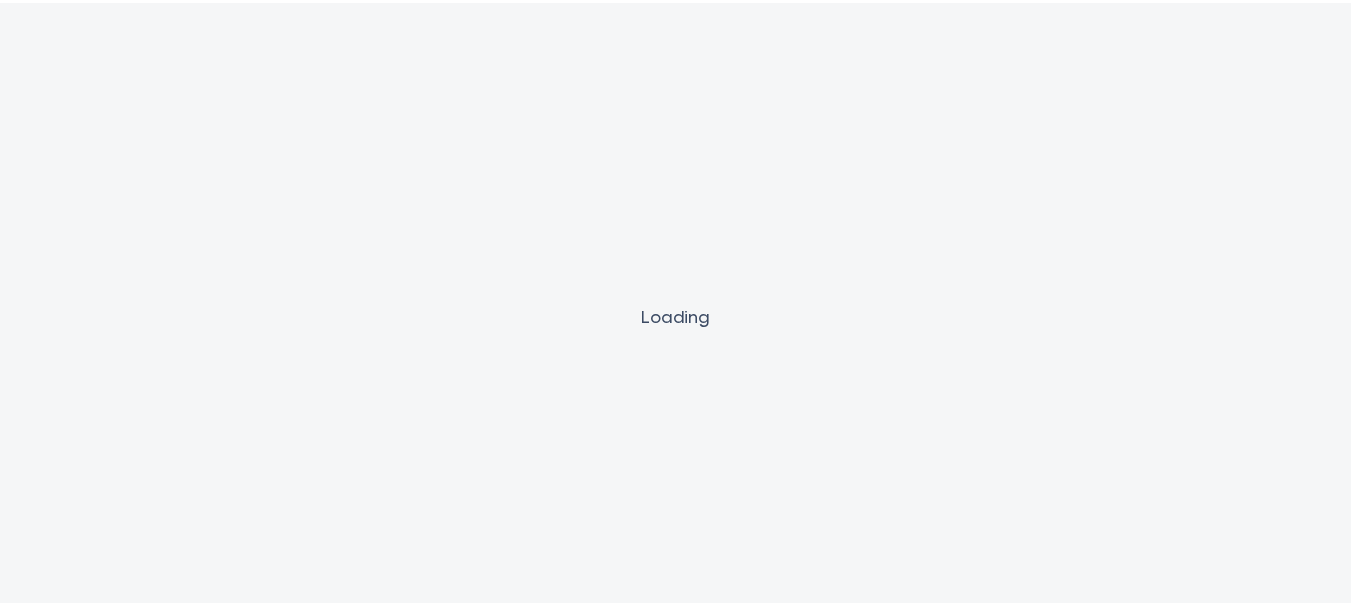 scroll, scrollTop: 0, scrollLeft: 0, axis: both 